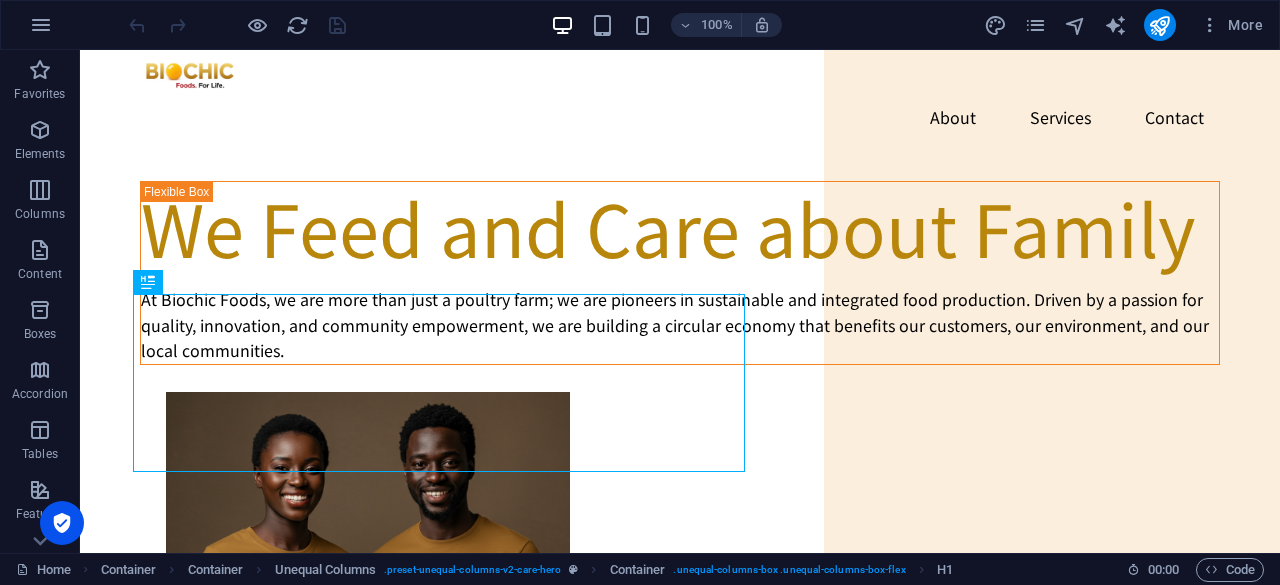 scroll, scrollTop: 0, scrollLeft: 0, axis: both 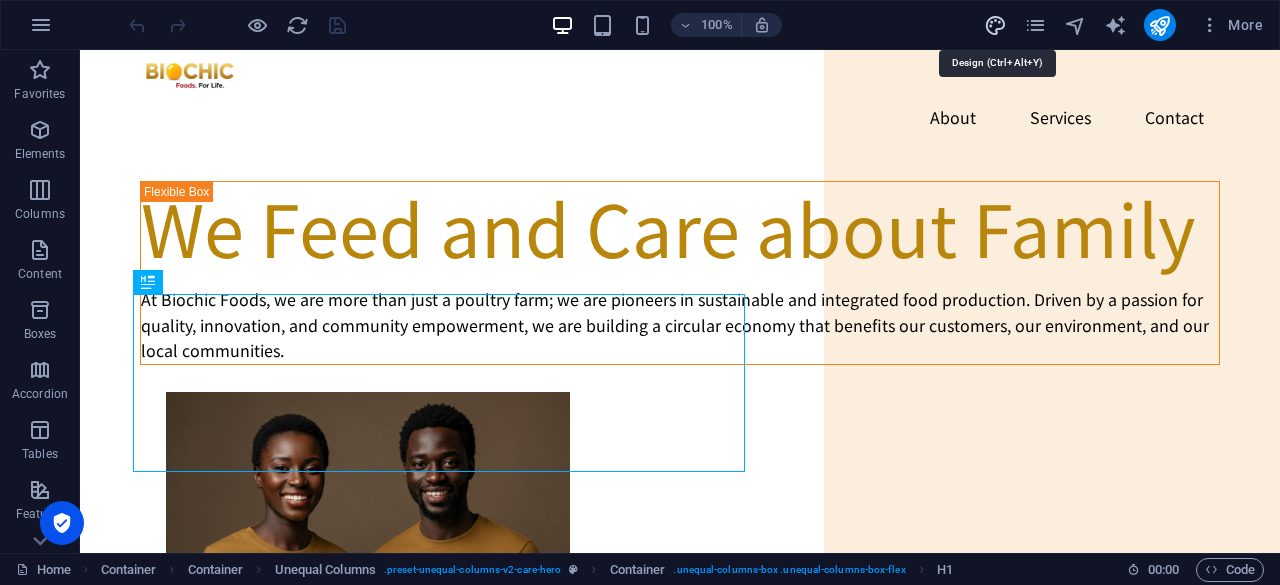 click at bounding box center (995, 25) 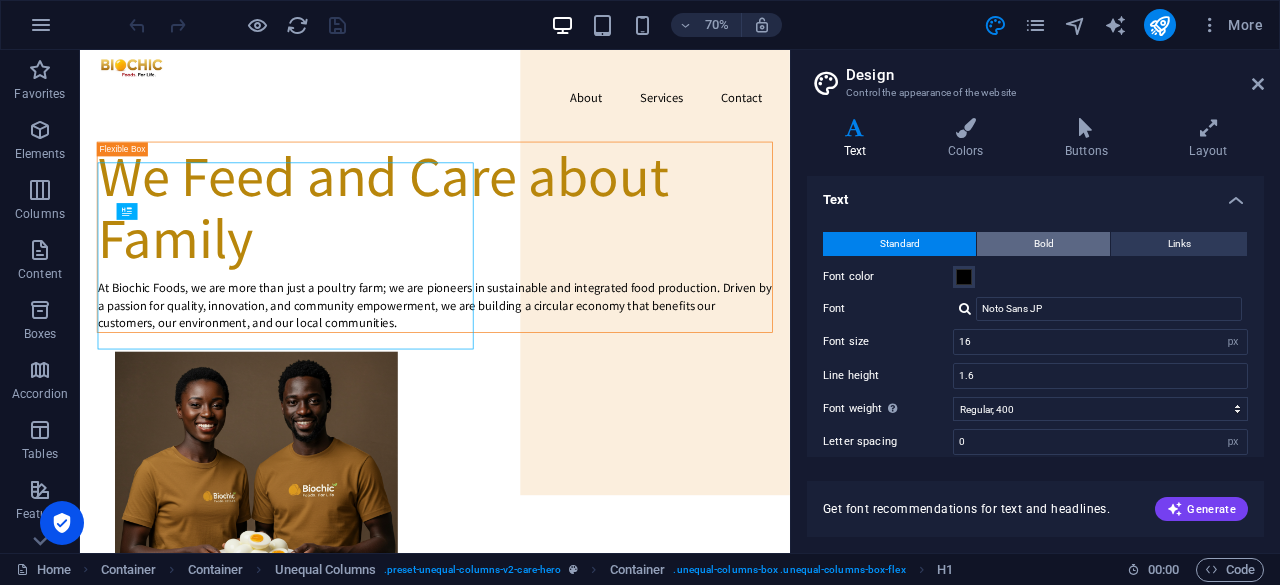 click on "Bold" at bounding box center (1044, 244) 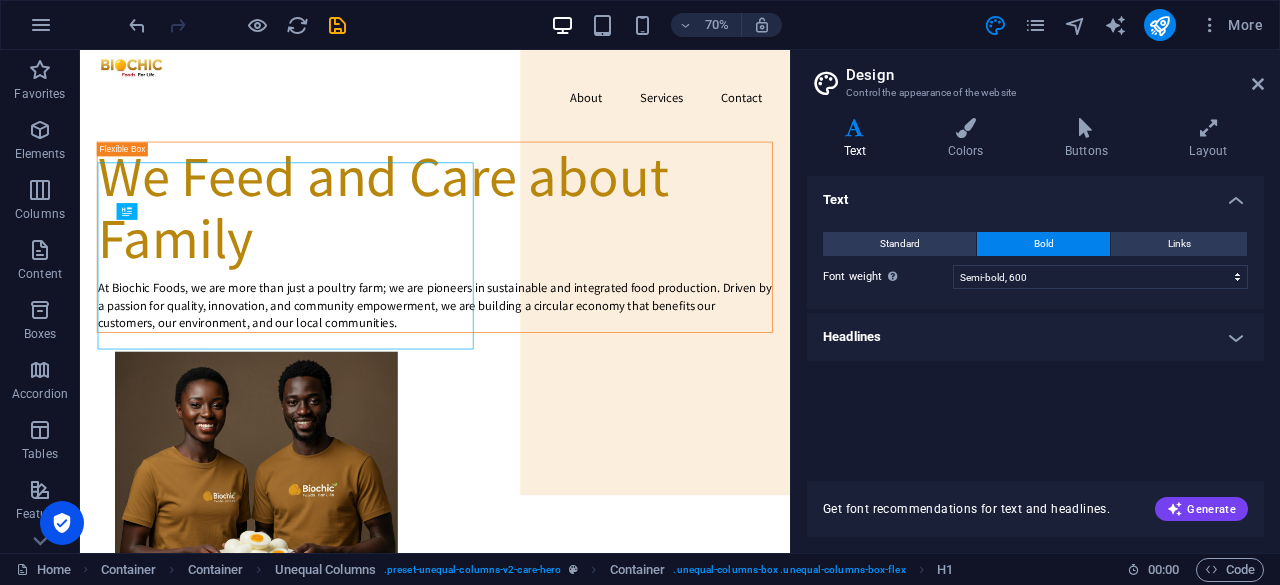 click on "Headlines" at bounding box center (1035, 337) 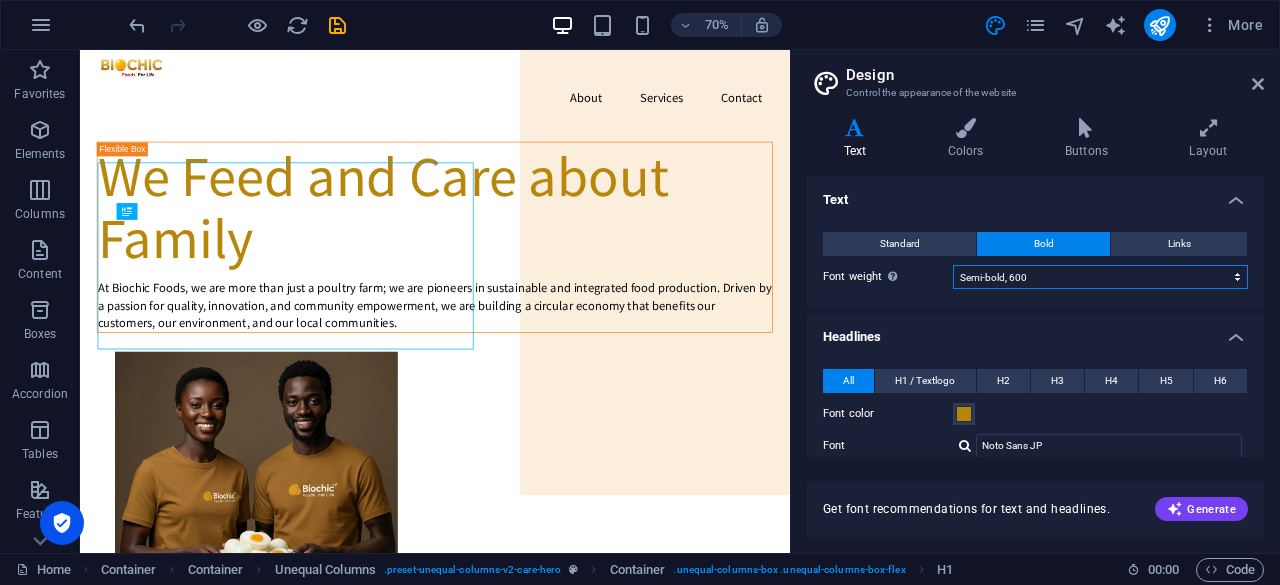 click on "Thin, 100 Extra-light, 200 Light, 300 Regular, 400 Medium, 500 Semi-bold, 600 Bold, 700 Extra-bold, 800 Black, 900" at bounding box center (1100, 277) 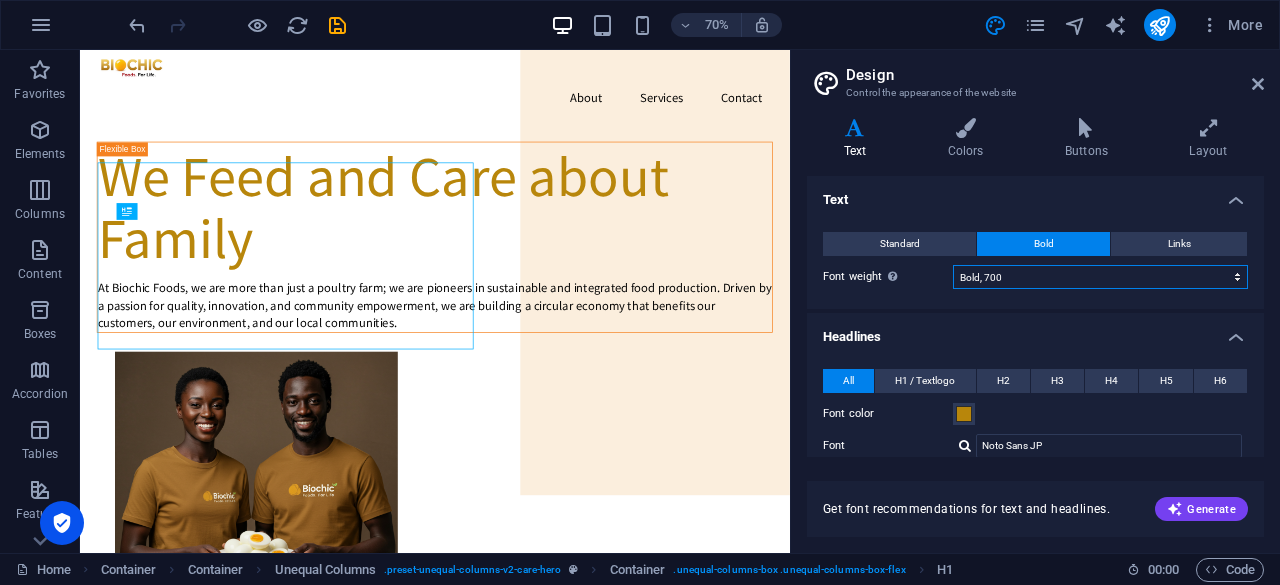 click on "Thin, 100 Extra-light, 200 Light, 300 Regular, 400 Medium, 500 Semi-bold, 600 Bold, 700 Extra-bold, 800 Black, 900" at bounding box center [1100, 277] 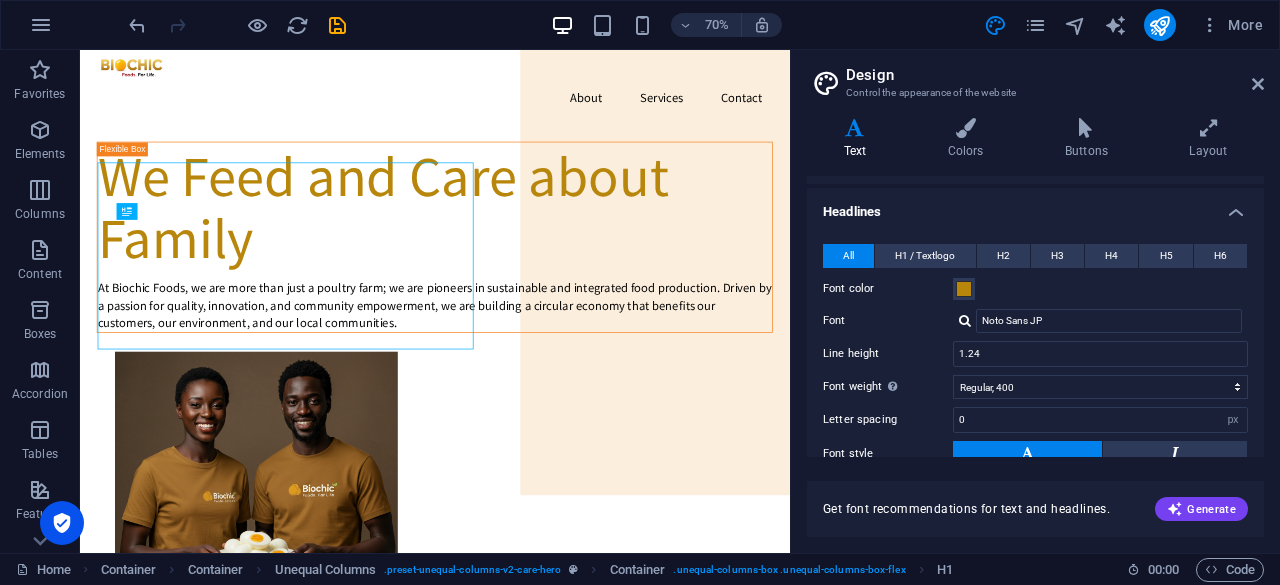 scroll, scrollTop: 142, scrollLeft: 0, axis: vertical 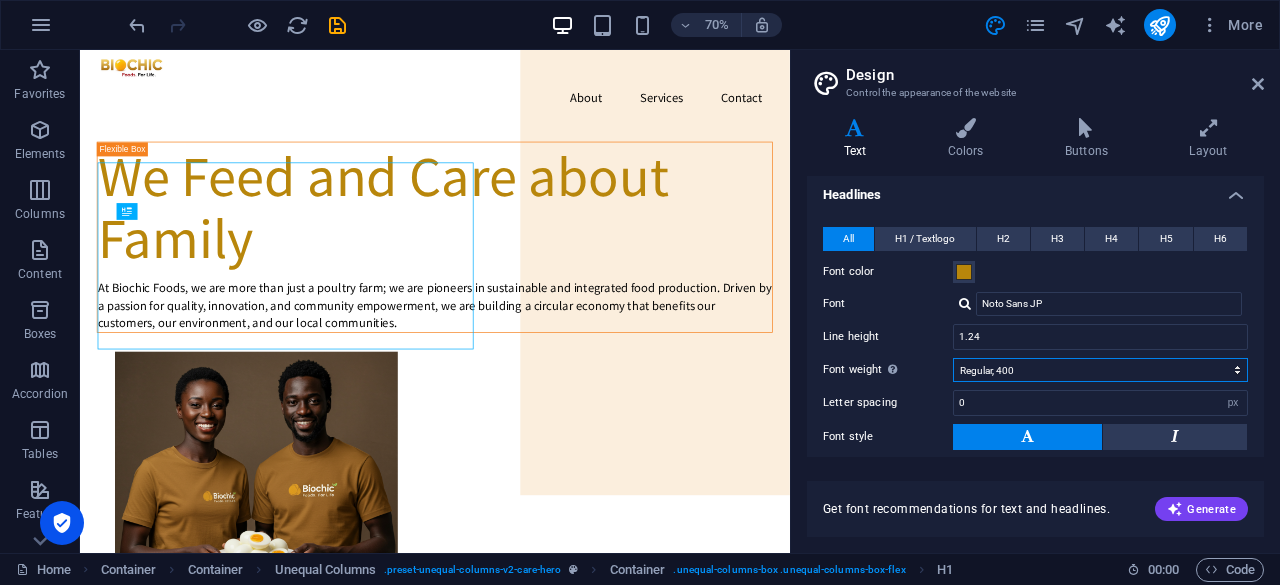 click on "Thin, 100 Extra-light, 200 Light, 300 Regular, 400 Medium, 500 Semi-bold, 600 Bold, 700 Extra-bold, 800 Black, 900" at bounding box center [1100, 370] 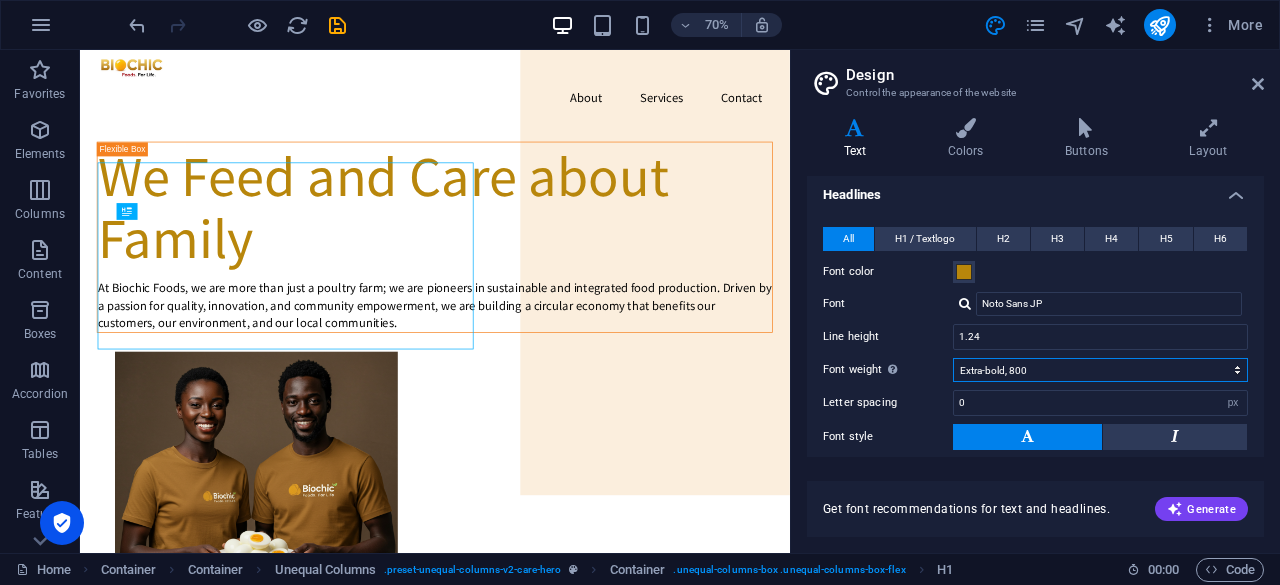 click on "Thin, 100 Extra-light, 200 Light, 300 Regular, 400 Medium, 500 Semi-bold, 600 Bold, 700 Extra-bold, 800 Black, 900" at bounding box center (1100, 370) 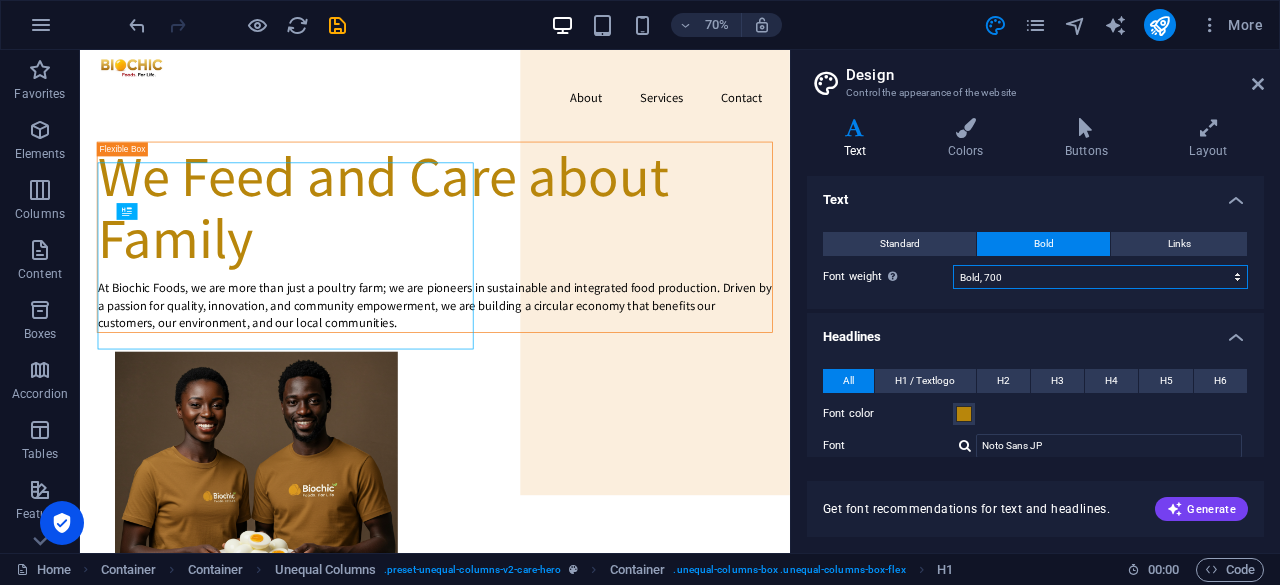 click on "Thin, 100 Extra-light, 200 Light, 300 Regular, 400 Medium, 500 Semi-bold, 600 Bold, 700 Extra-bold, 800 Black, 900" at bounding box center (1100, 277) 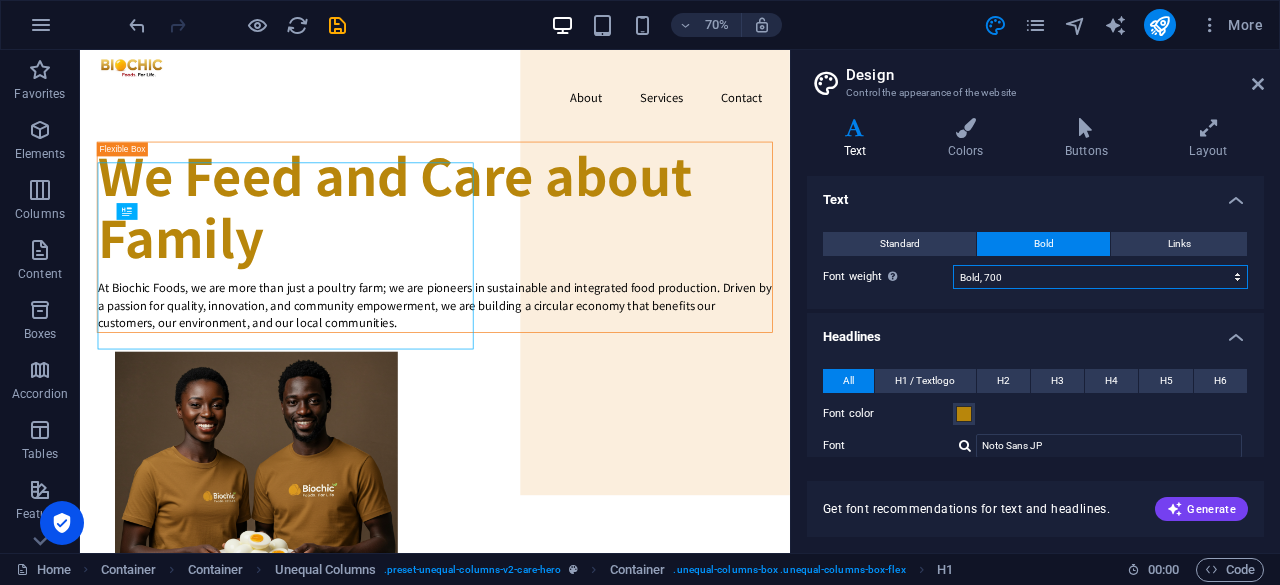 select on "800" 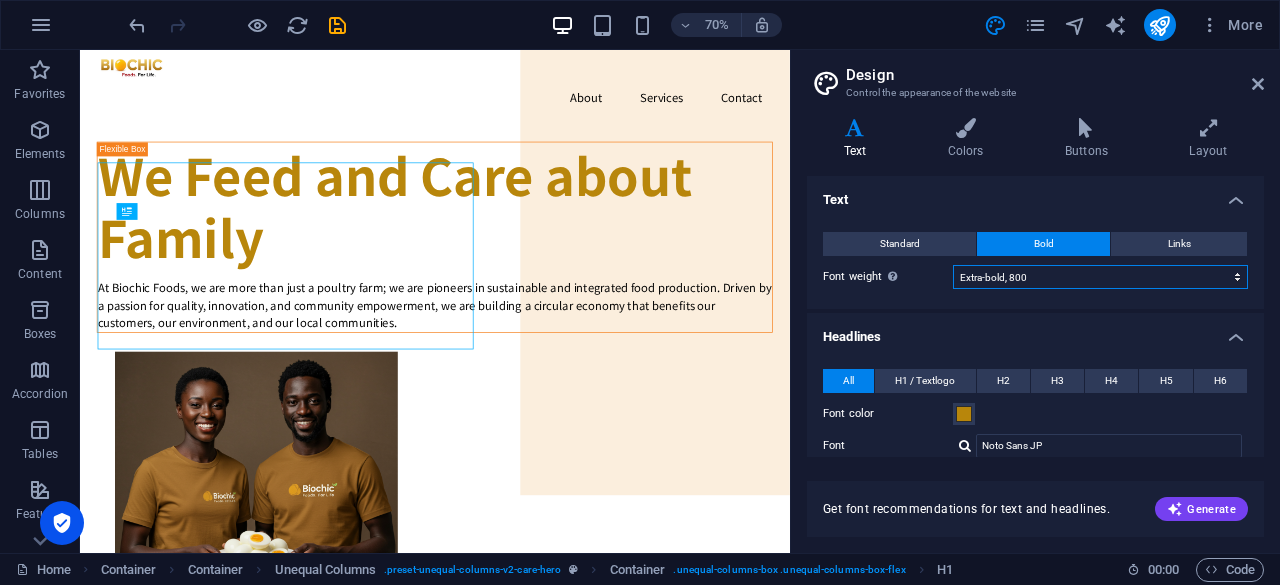 click on "Thin, 100 Extra-light, 200 Light, 300 Regular, 400 Medium, 500 Semi-bold, 600 Bold, 700 Extra-bold, 800 Black, 900" at bounding box center [1100, 277] 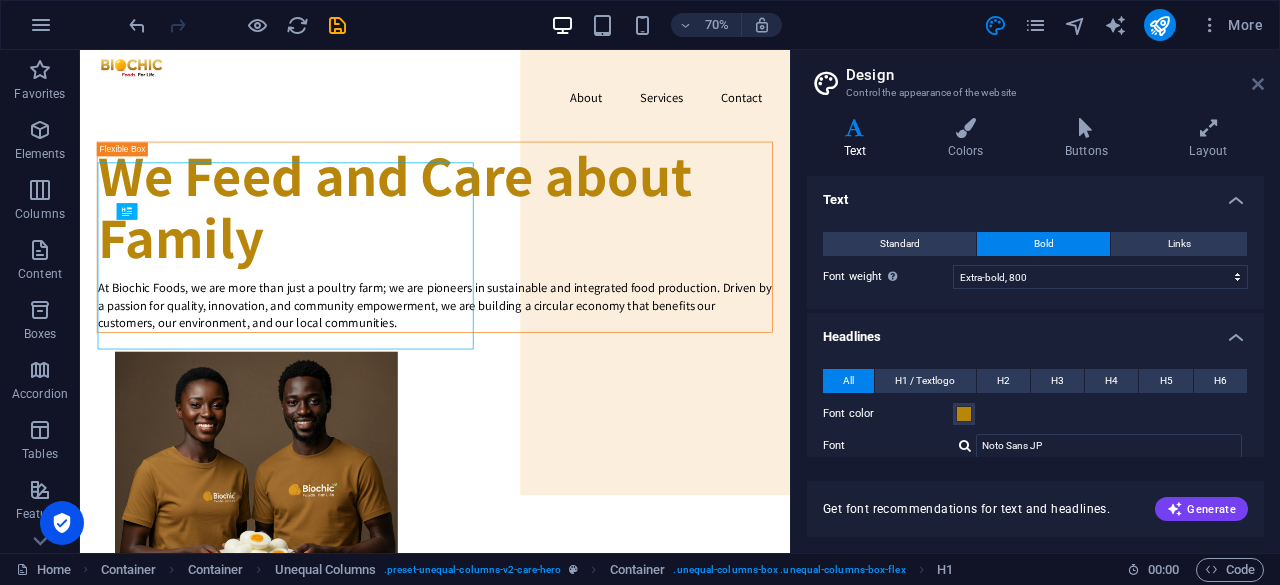 click at bounding box center (1258, 84) 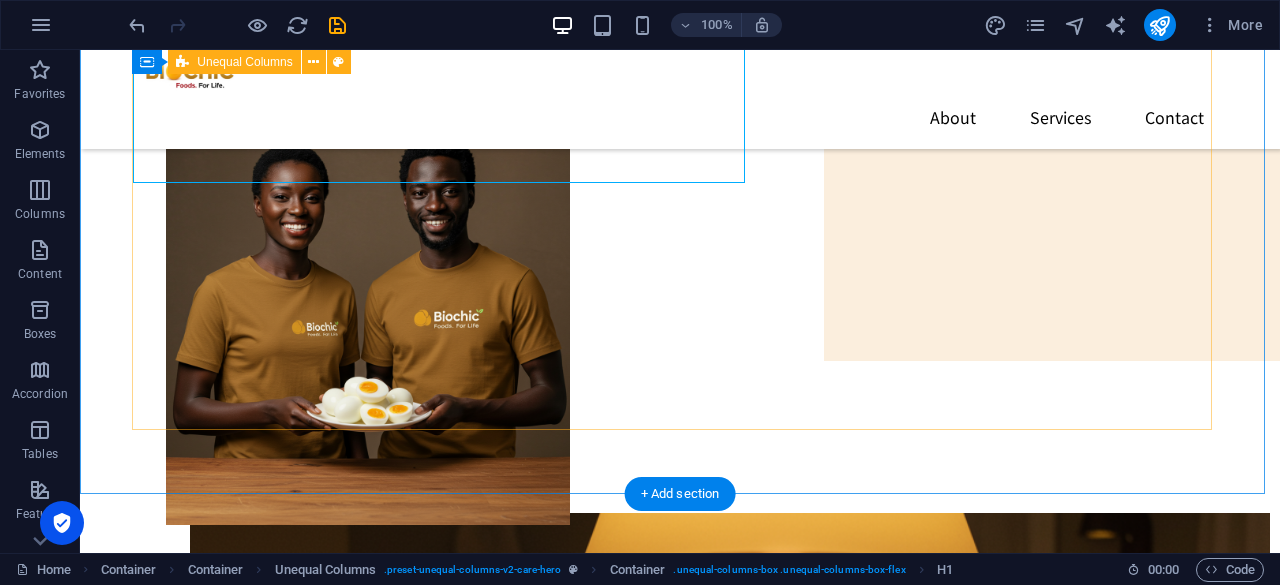 scroll, scrollTop: 324, scrollLeft: 0, axis: vertical 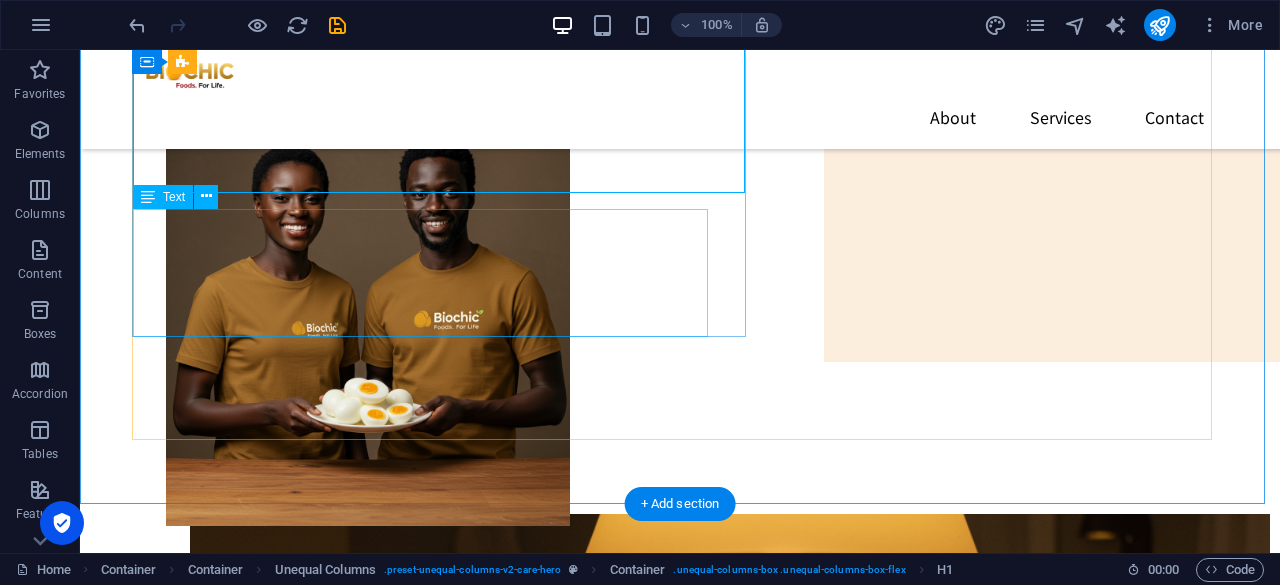 click on "At Biochic Foods, we are more than just a poultry farm; we are pioneers in sustainable and integrated food production. Driven by a passion for quality, innovation, and community empowerment, we are building a circular economy that benefits our customers, our environment, and our local communities." at bounding box center [680, 56] 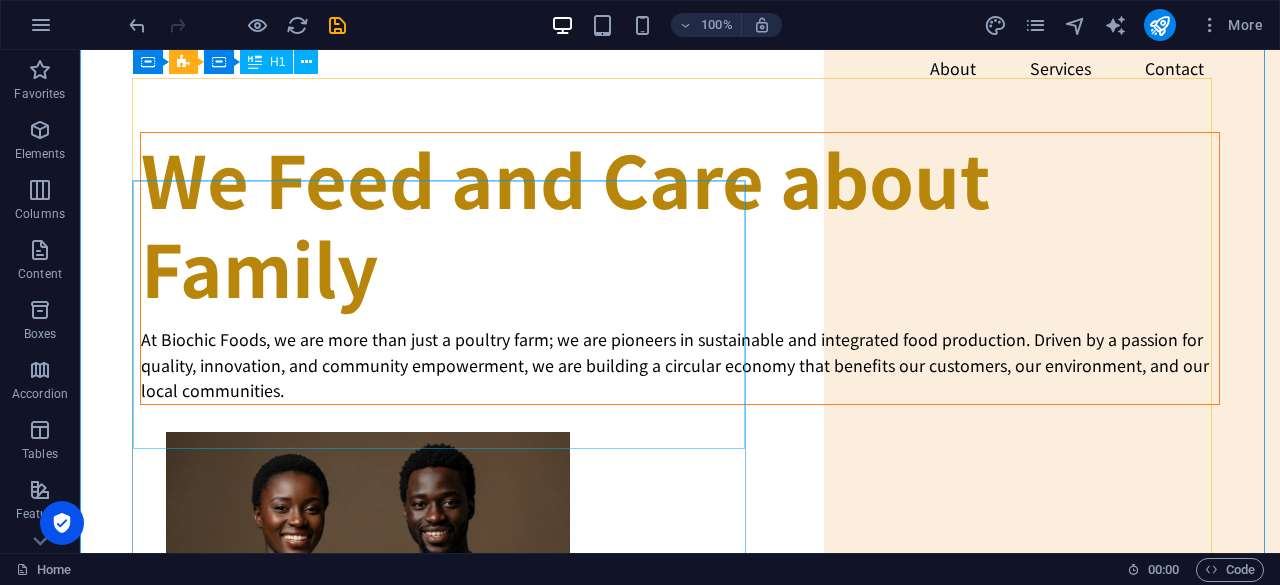 scroll, scrollTop: 0, scrollLeft: 0, axis: both 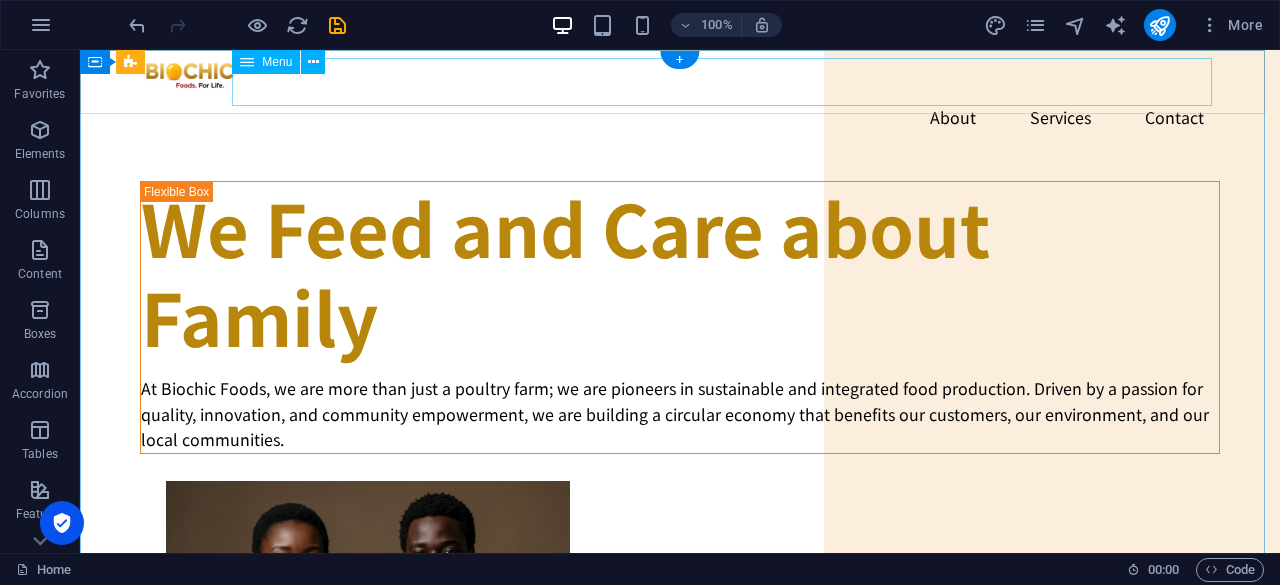 click on "About Services Contact" at bounding box center [680, 117] 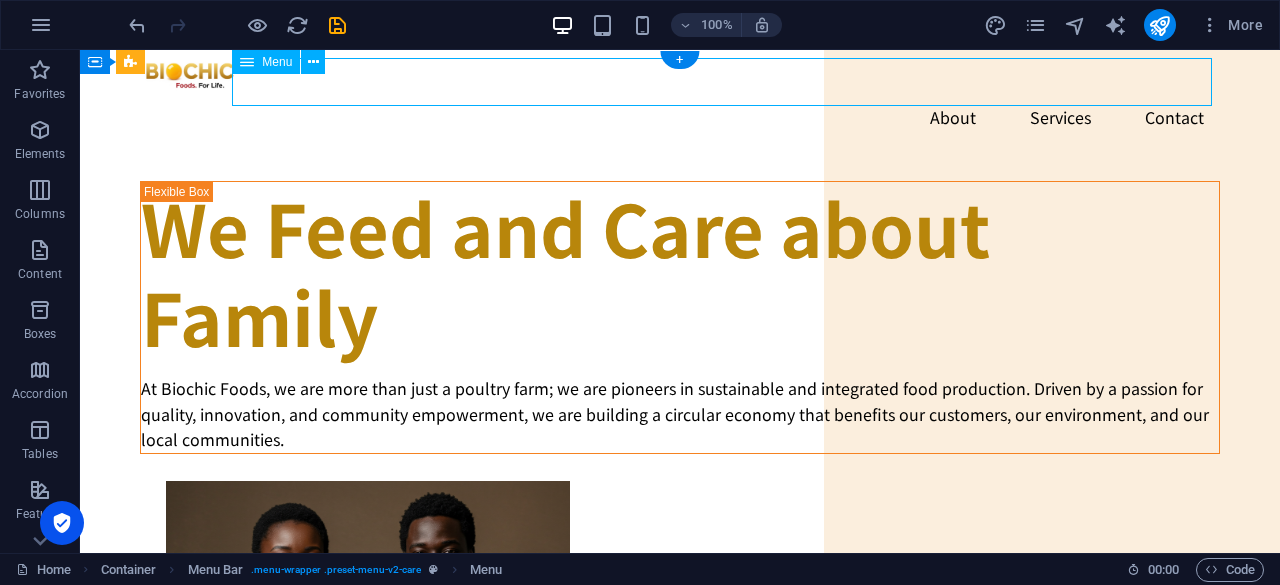 click on "About Services Contact" at bounding box center (680, 117) 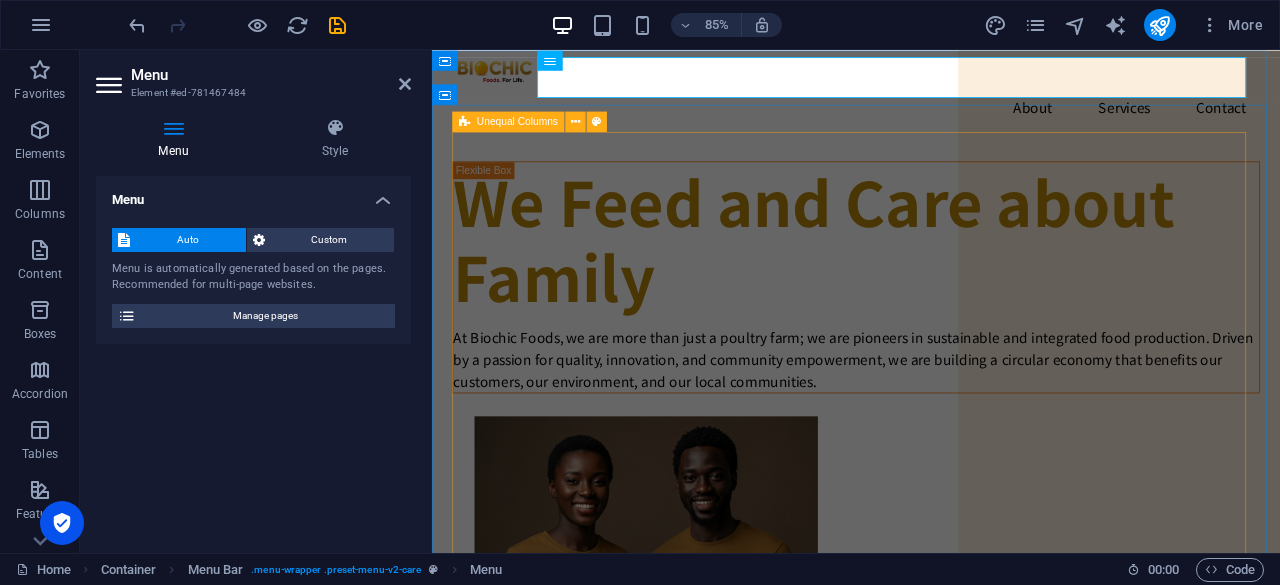 click on "We Feed and Care about Family At Biochic Foods, we are more than just a poultry farm; we are pioneers in sustainable and integrated food production. Driven by a passion for quality, innovation, and community empowerment, we are building a circular economy that benefits our customers, our environment, and our local communities." at bounding box center [931, 1941] 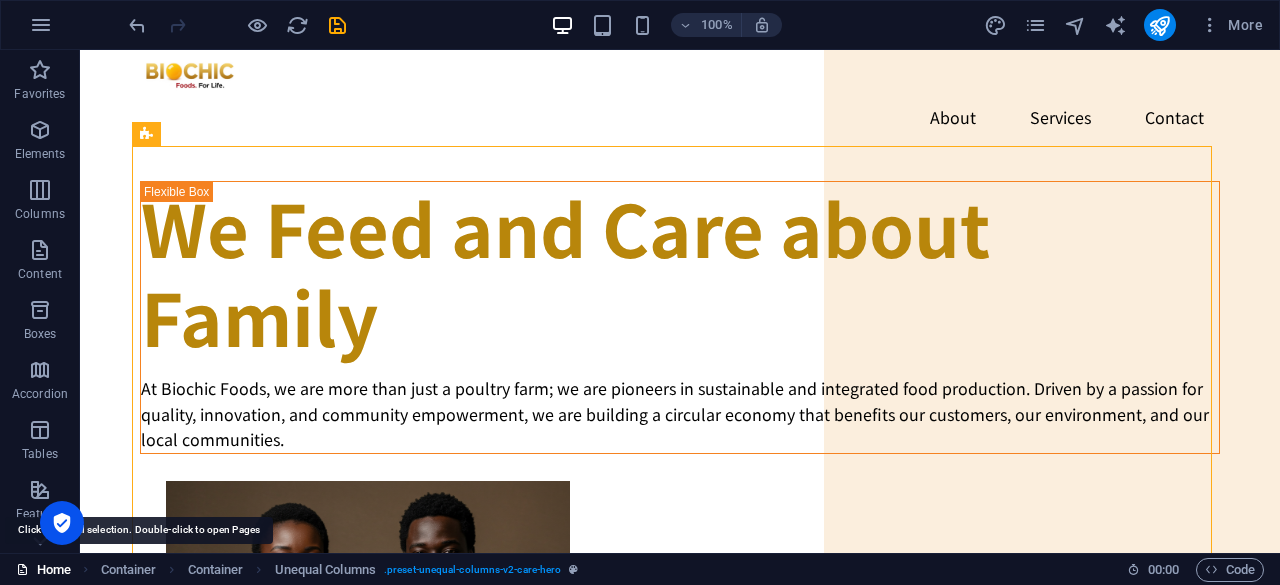 click on "Home" at bounding box center [43, 570] 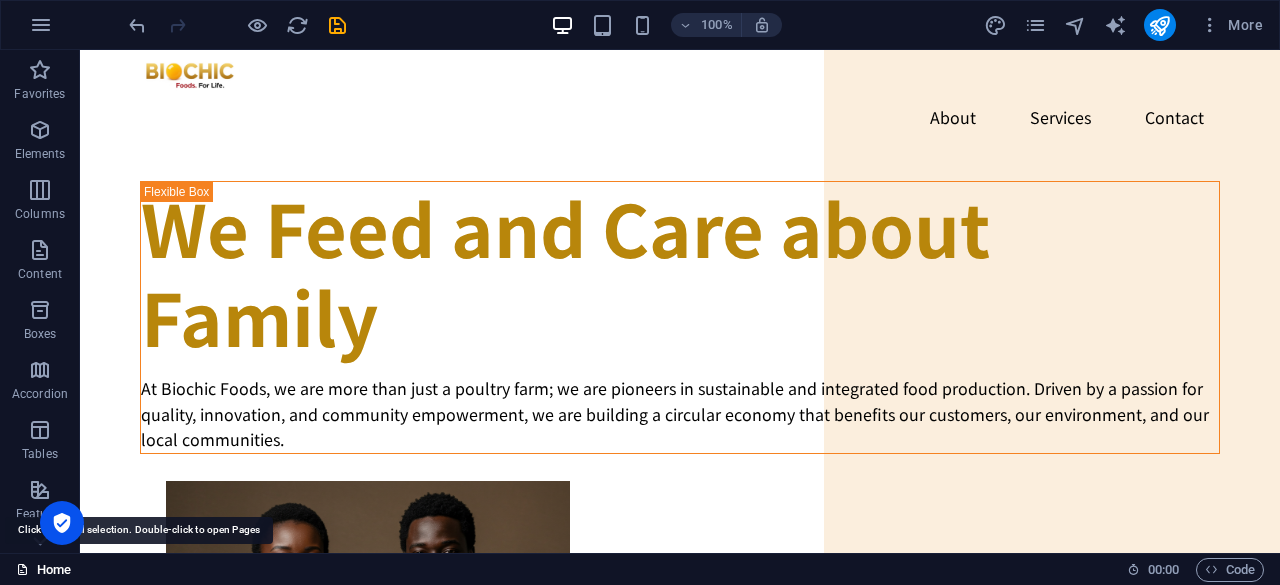 click on "Home" at bounding box center [43, 570] 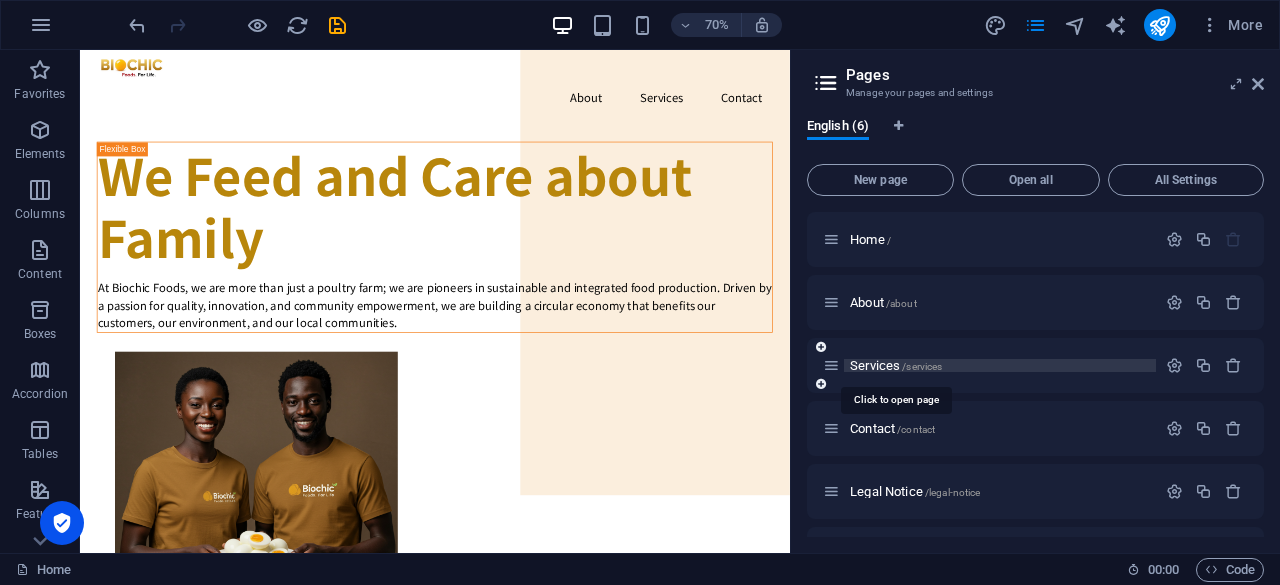 click on "Services /services" at bounding box center [896, 365] 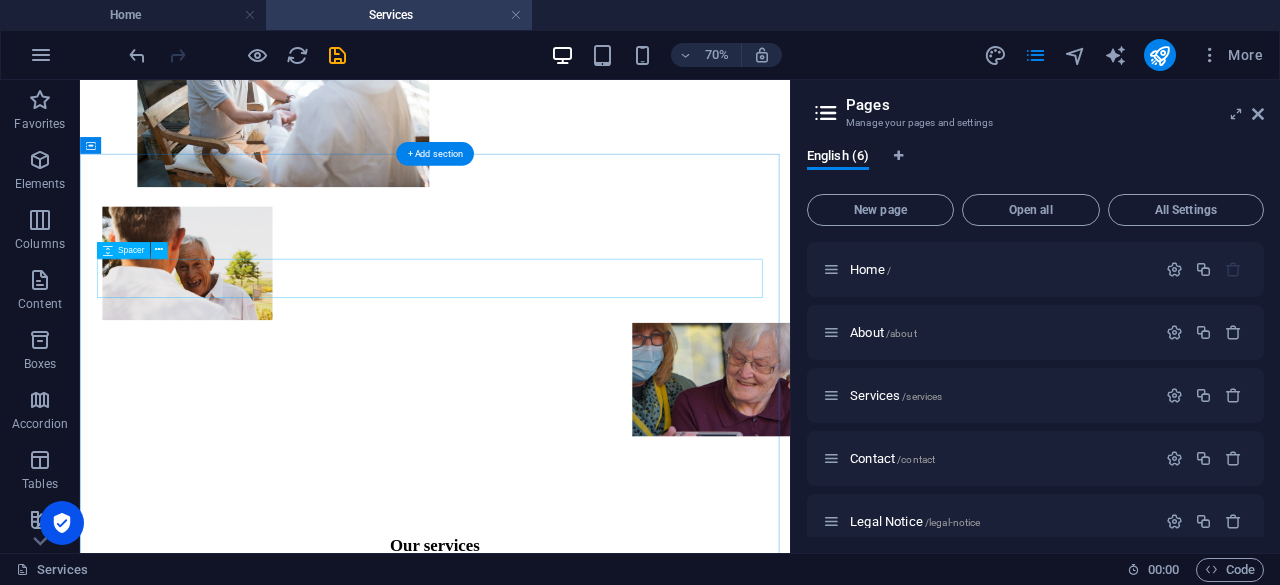 scroll, scrollTop: 841, scrollLeft: 0, axis: vertical 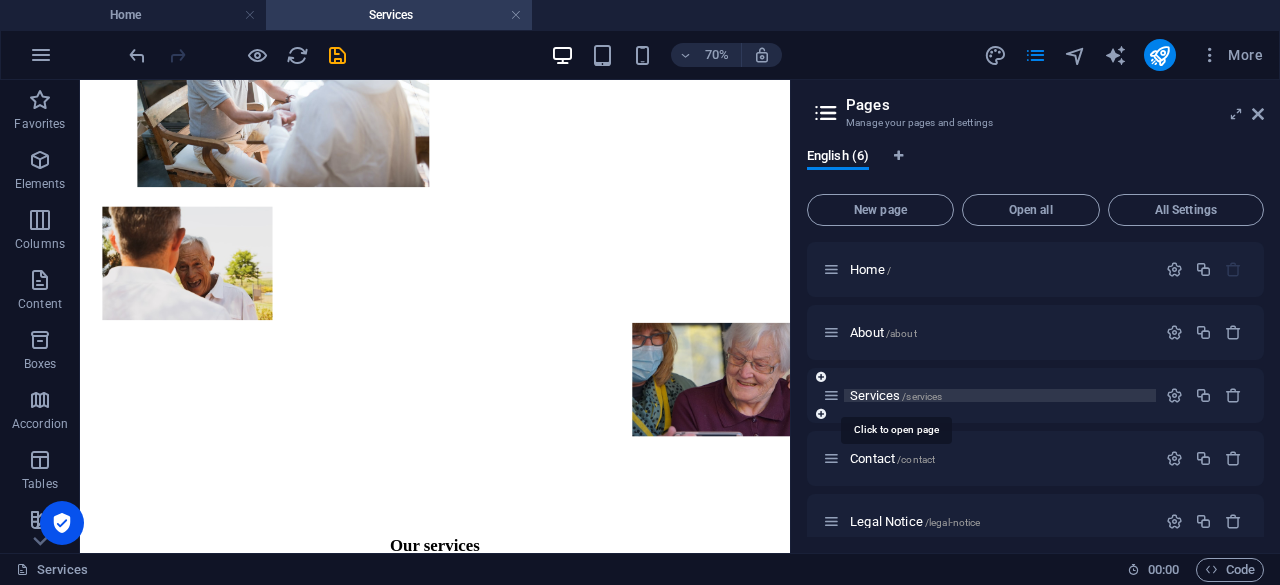 click on "Services /services" at bounding box center [896, 395] 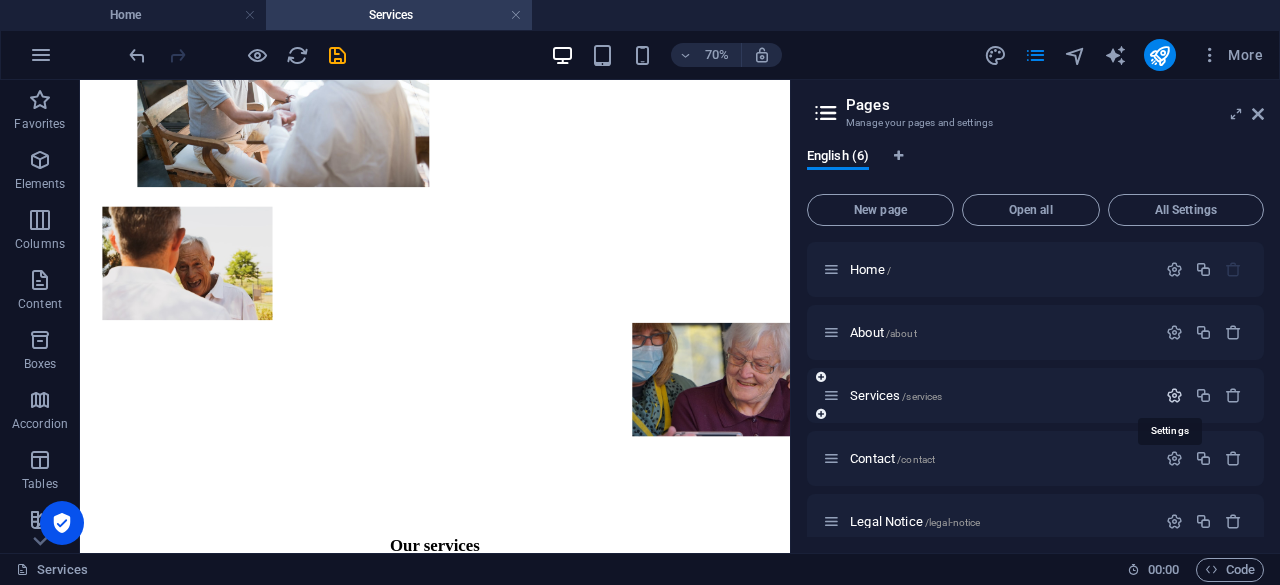 click at bounding box center (1174, 395) 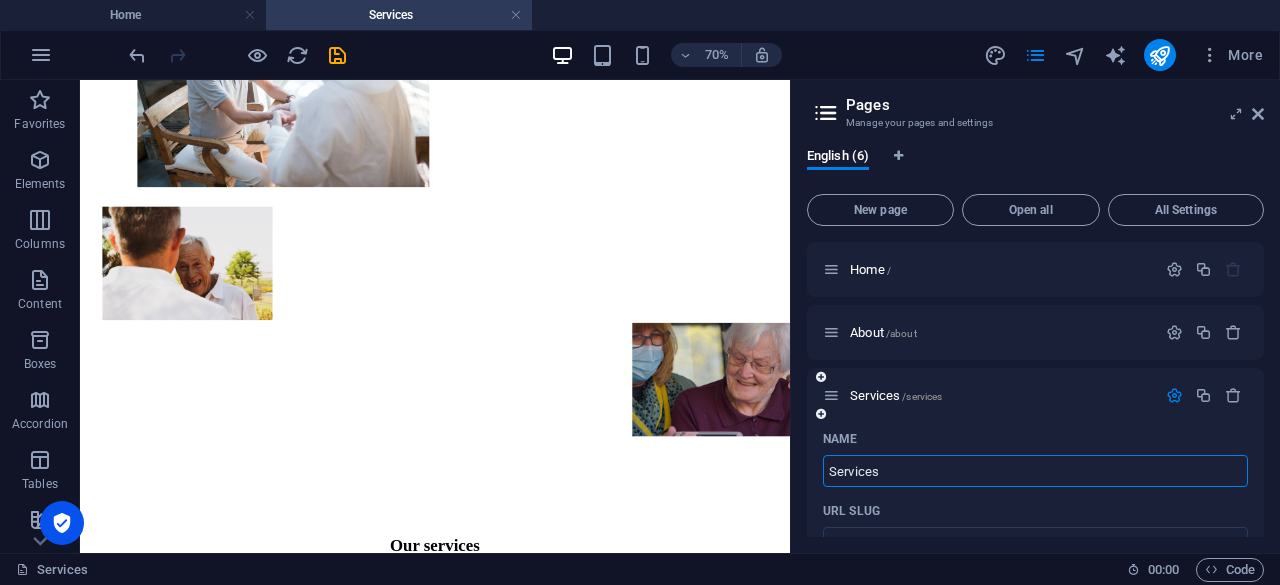 drag, startPoint x: 890, startPoint y: 475, endPoint x: 820, endPoint y: 474, distance: 70.00714 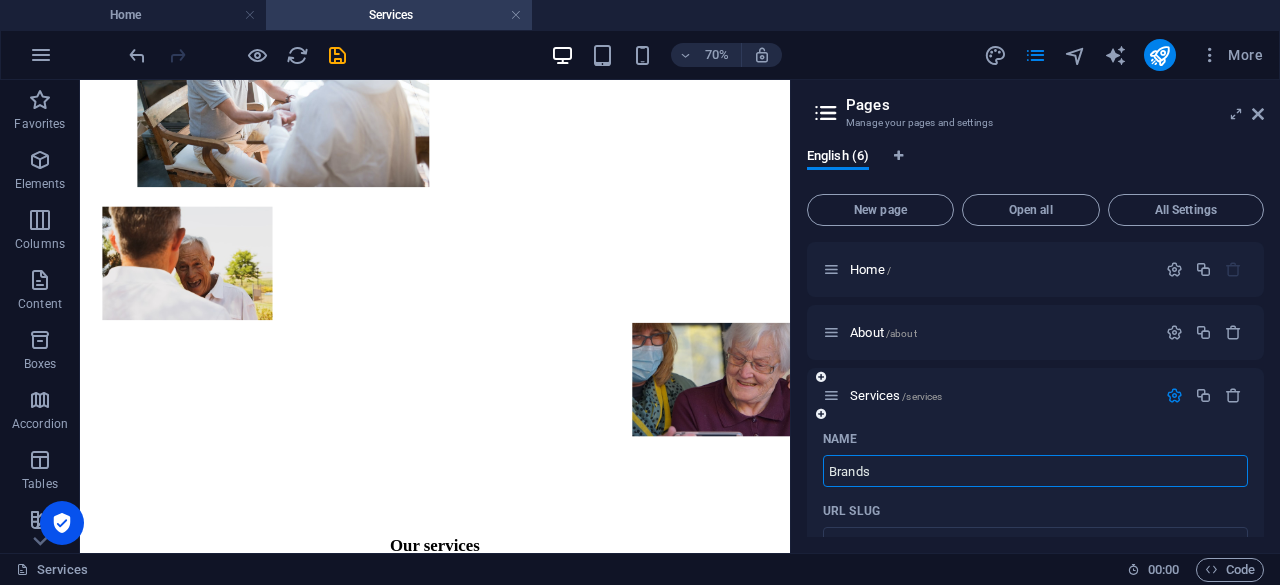 type on "Brands" 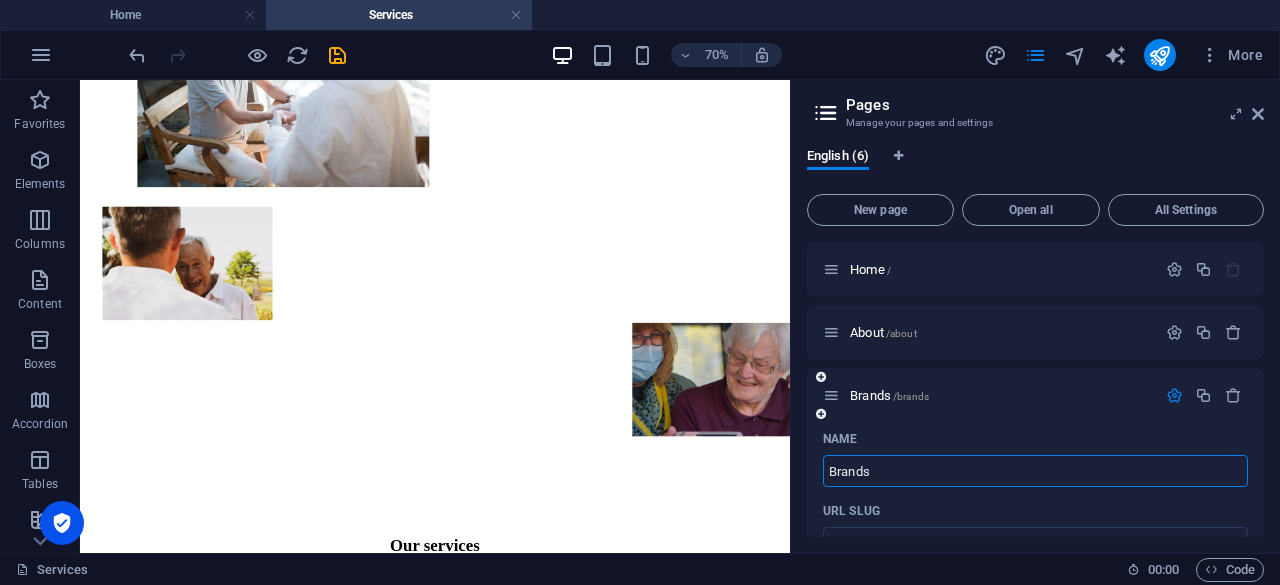type on "Brands" 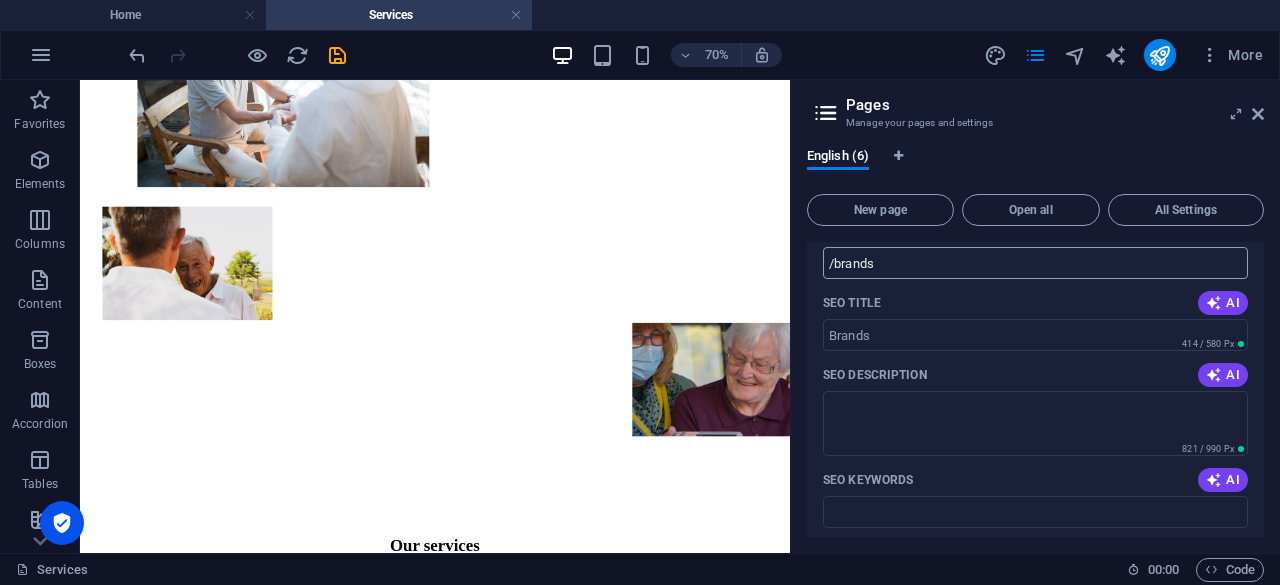 scroll, scrollTop: 288, scrollLeft: 0, axis: vertical 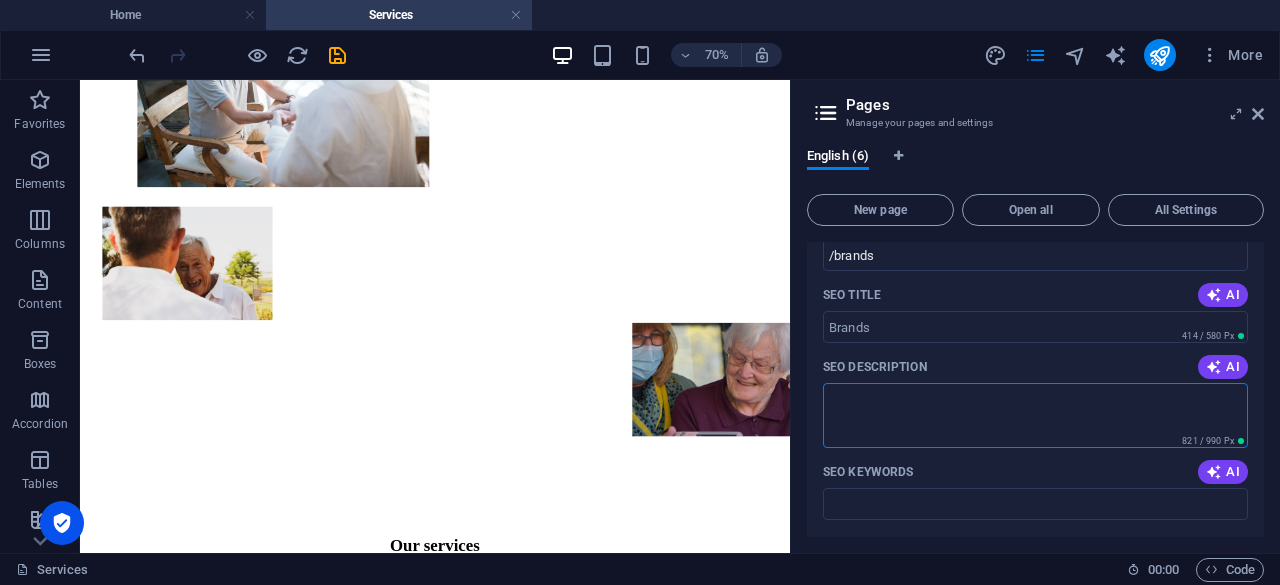 click on "SEO Description" at bounding box center (1035, 415) 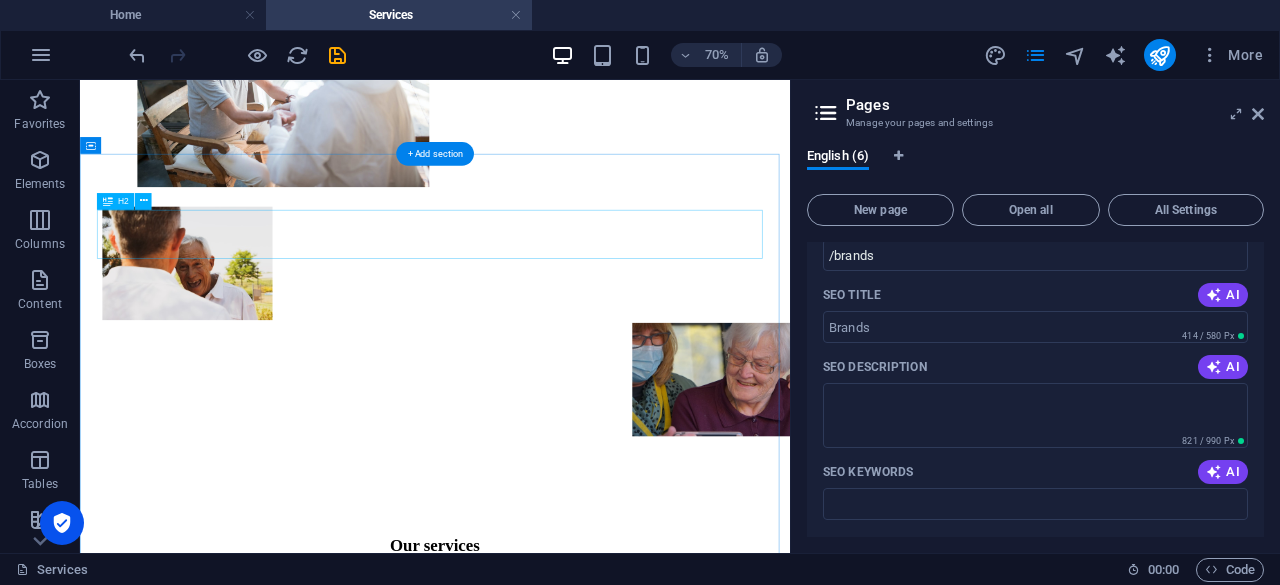 click on "Our services" at bounding box center [587, 744] 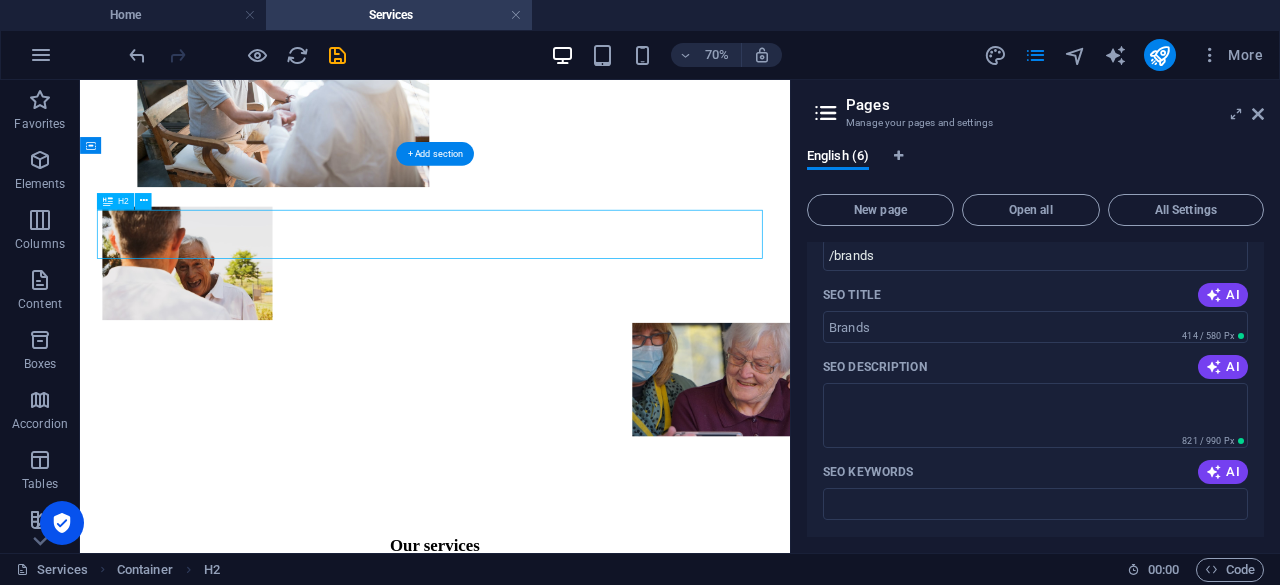 click on "Our services" at bounding box center [587, 744] 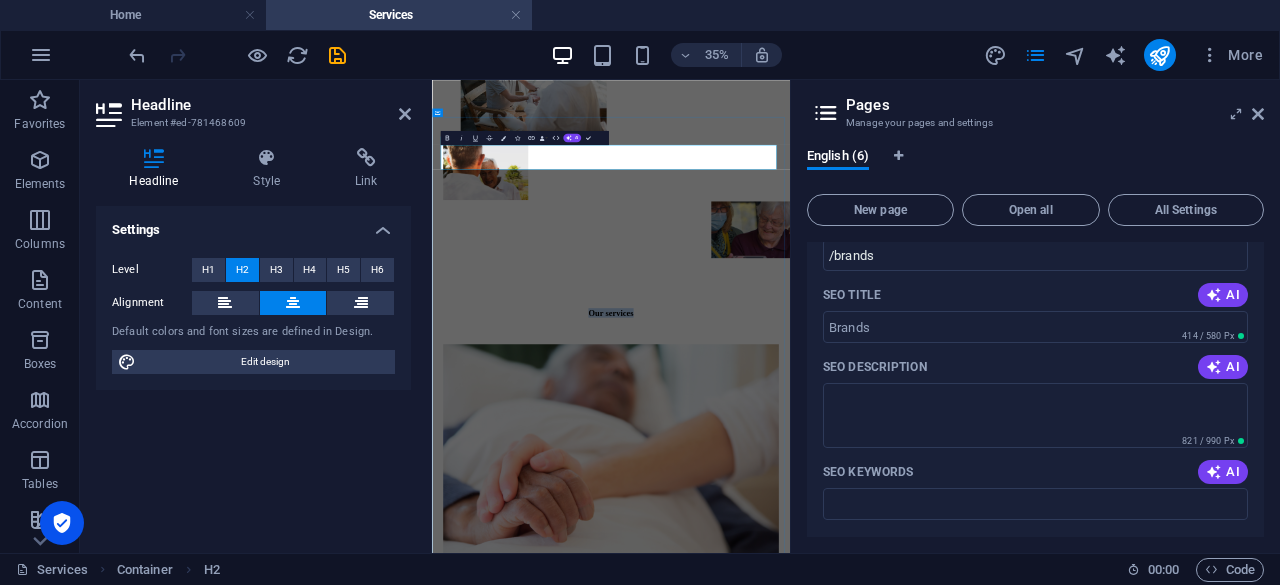 click on "Our services" at bounding box center (943, 744) 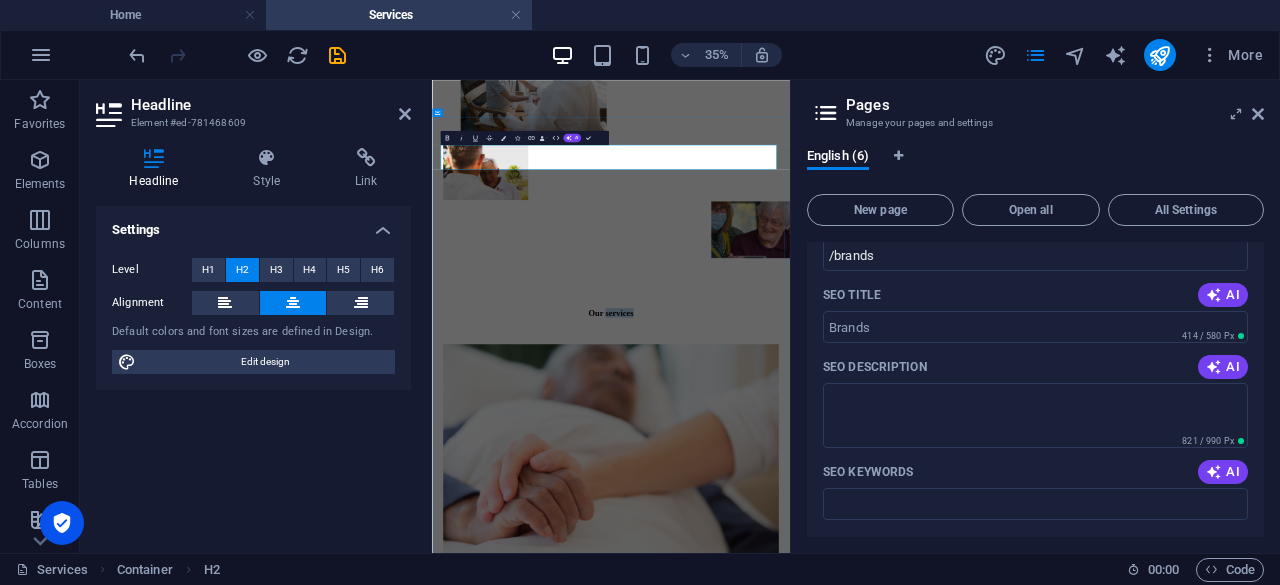 drag, startPoint x: 887, startPoint y: 305, endPoint x: 1176, endPoint y: 332, distance: 290.2585 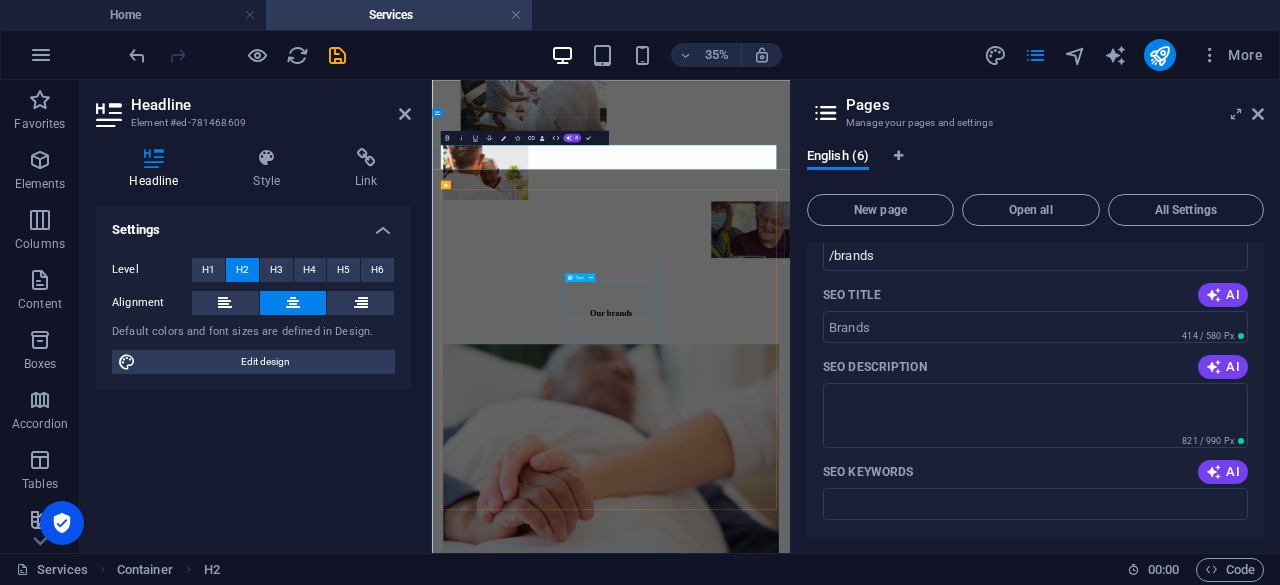 click on "Lorem ipsum dolor sit amet, consectetur adipiscing elit. Amet ullamcorper sed vitae quis turpis." at bounding box center [943, 3122] 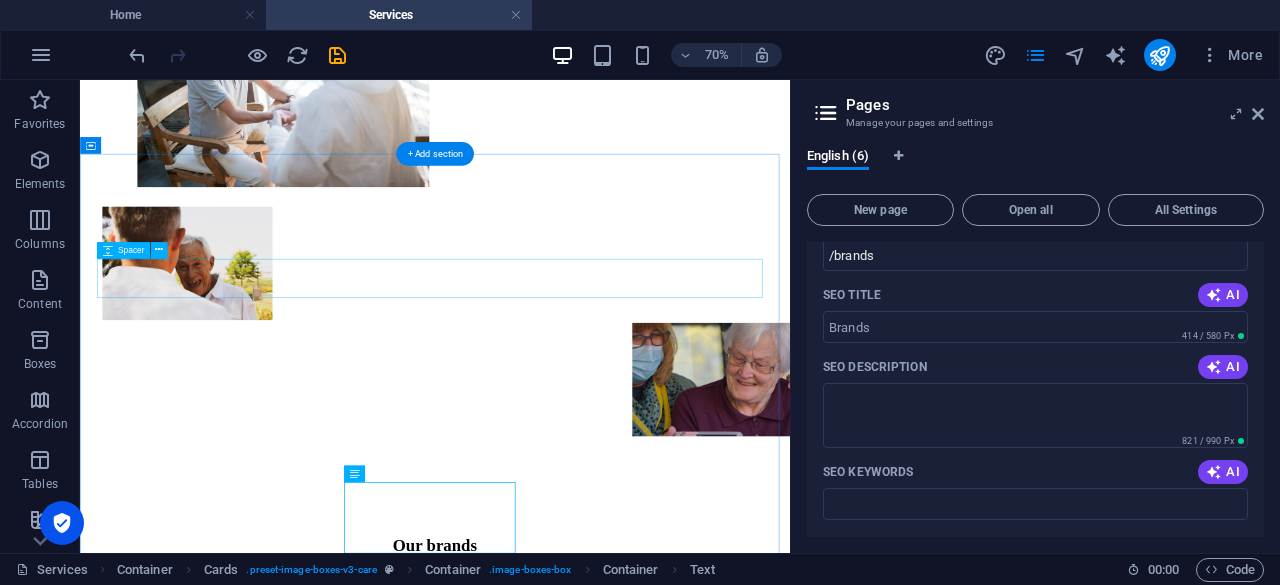 click at bounding box center (587, 806) 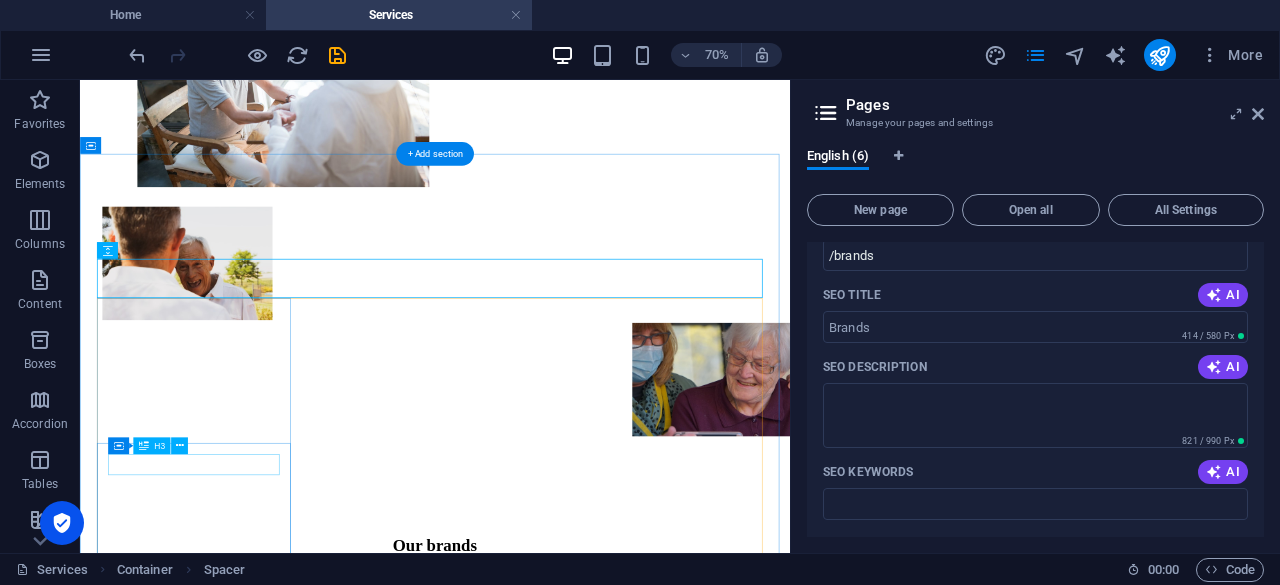 click on "Dementia Care" at bounding box center [587, 1581] 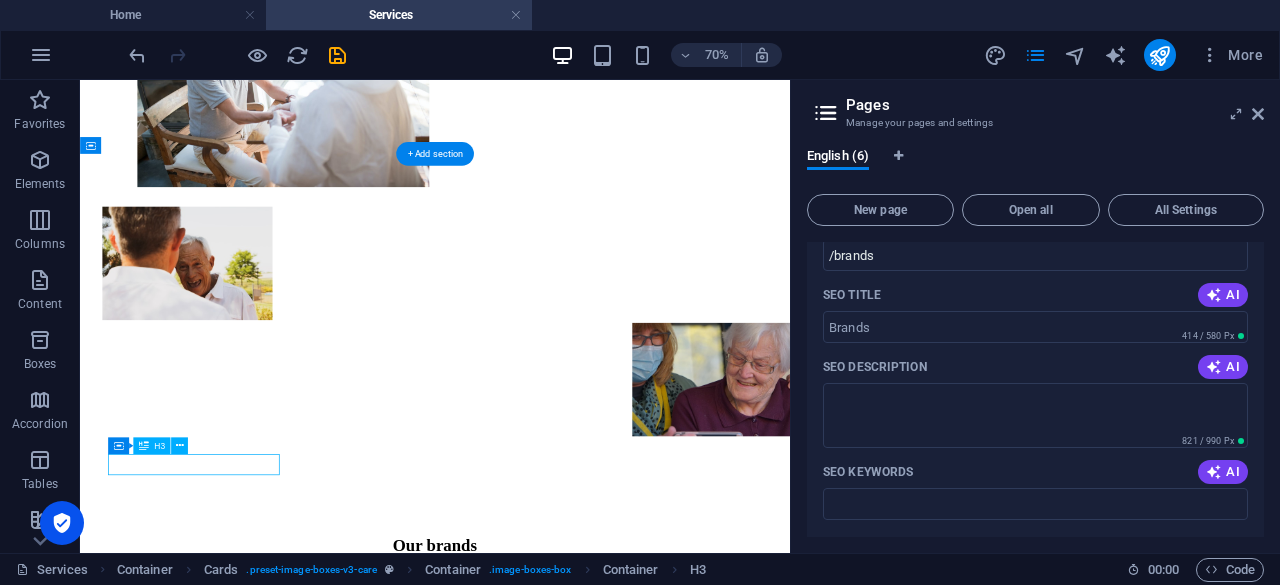 click on "Dementia Care" at bounding box center [587, 1581] 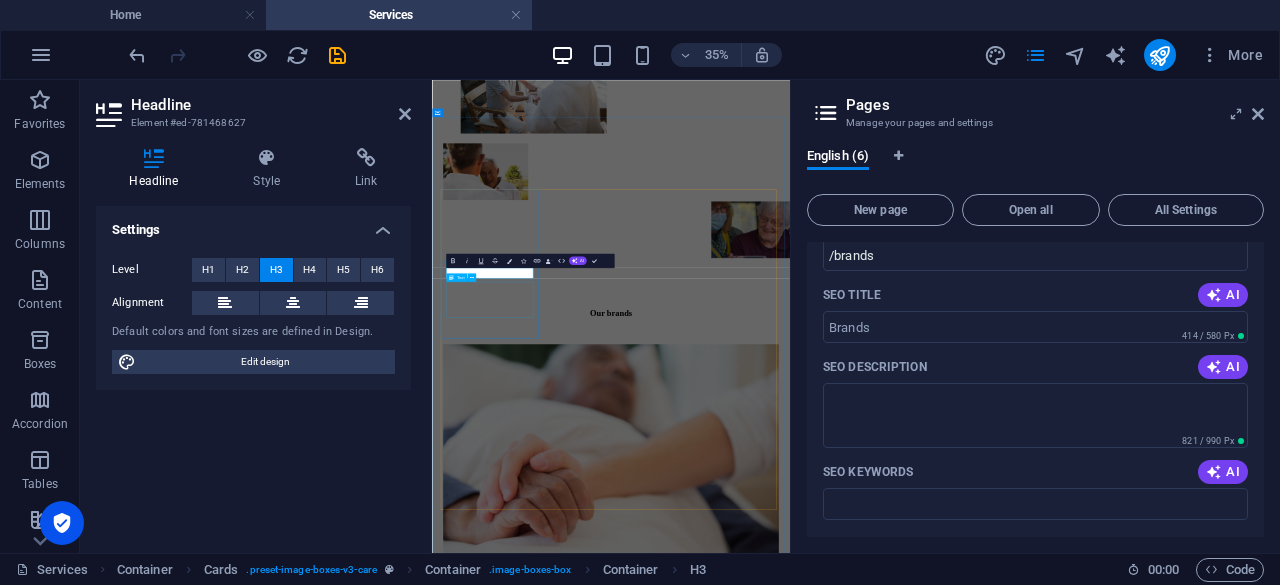 type 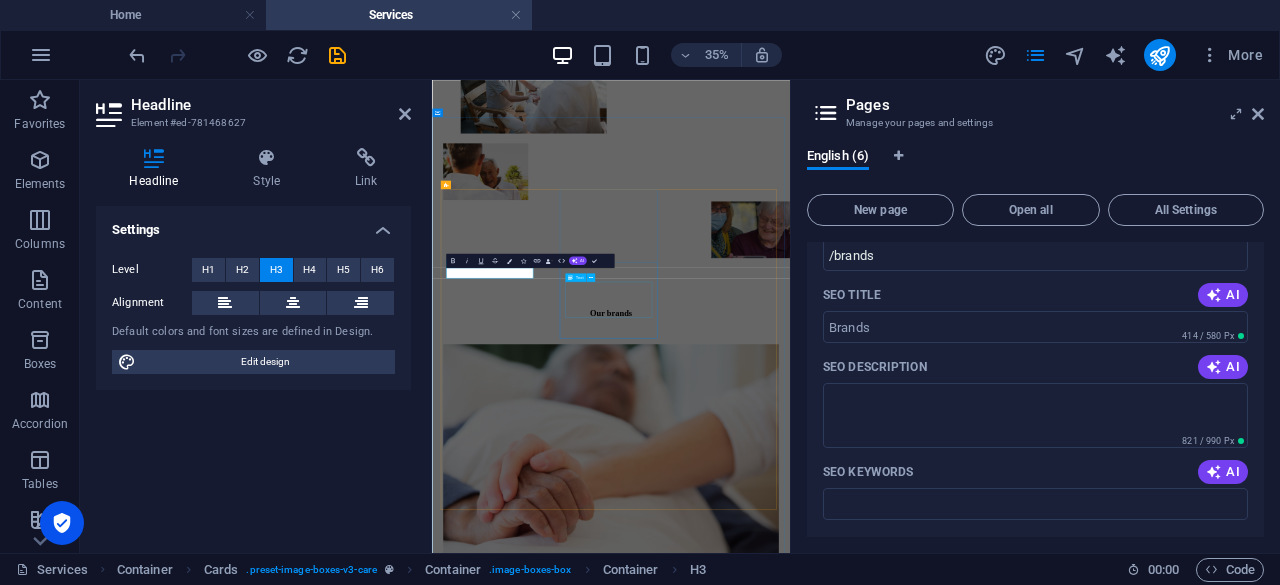 click on "Lorem ipsum dolor sit amet, consectetur adipiscing elit. Amet ullamcorper sed vitae quis turpis." at bounding box center (943, 3122) 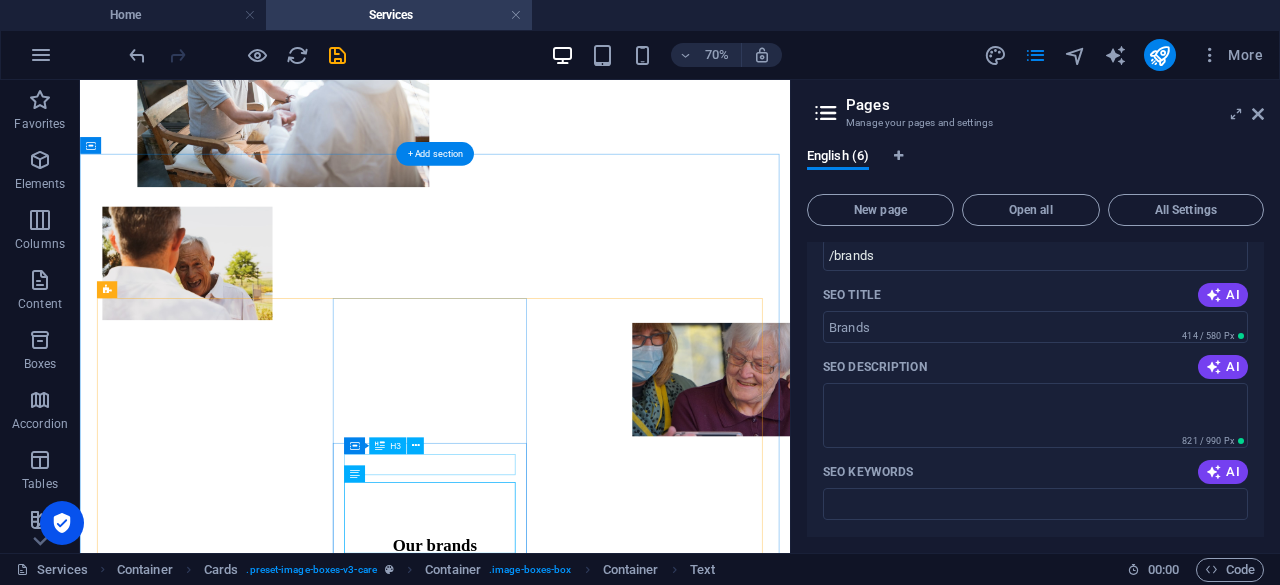 click on "Palliative Care" at bounding box center (587, 3039) 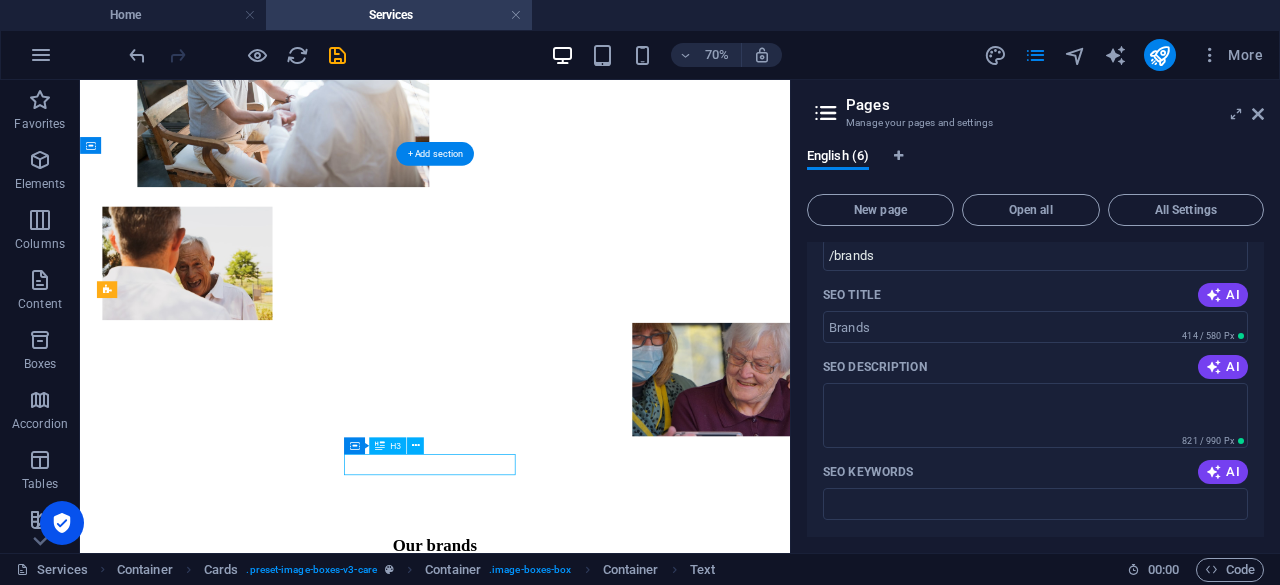 click on "Palliative Care" at bounding box center [587, 3039] 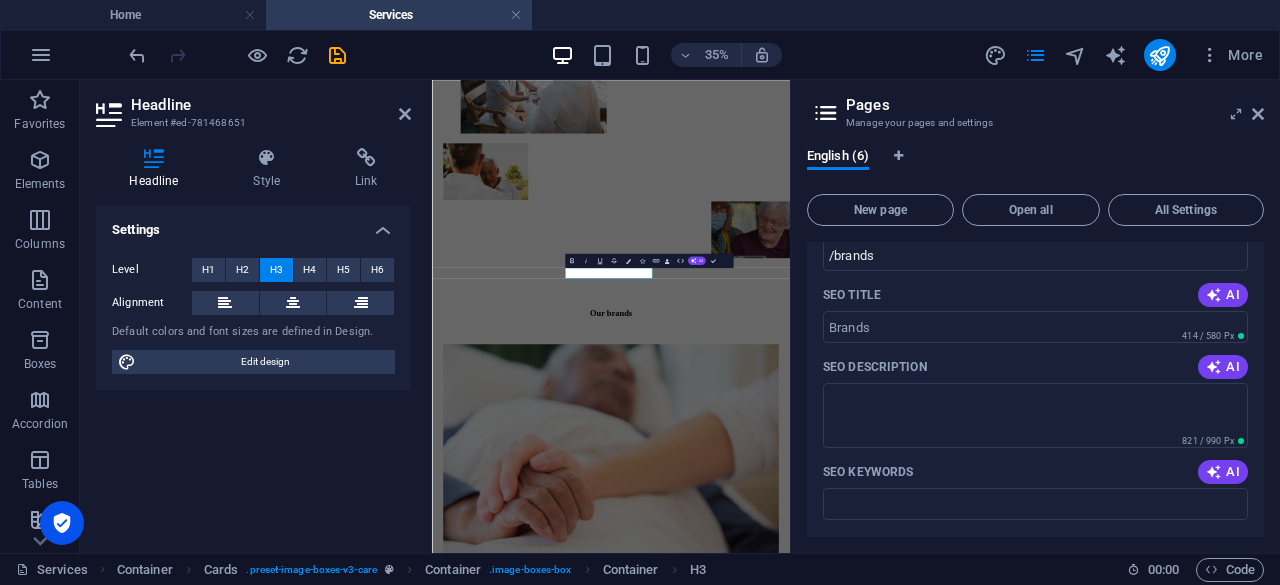 type 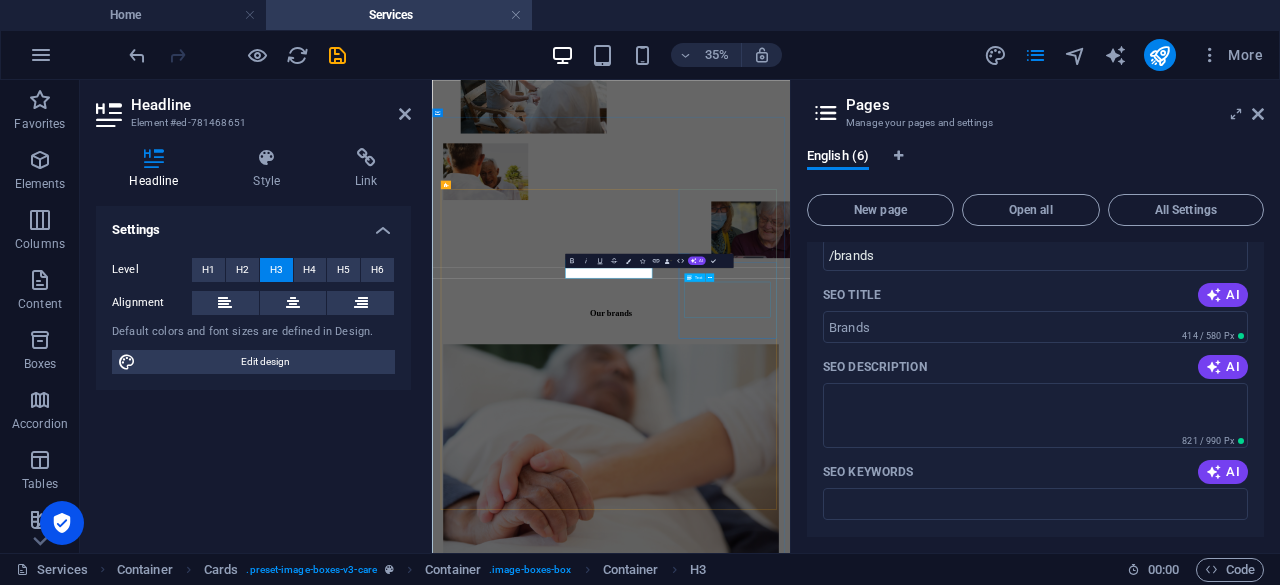 click on "Lorem ipsum dolor sit amet, consectetur adipiscing elit. Amet ullamcorper sed vitae quis turpis." at bounding box center (943, 4592) 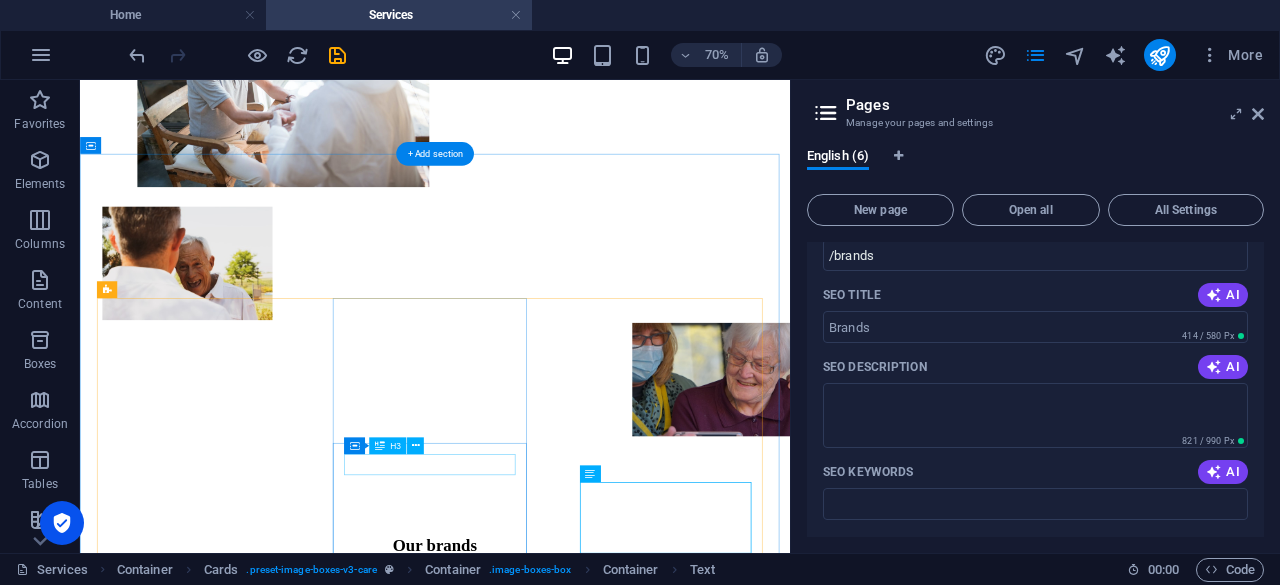 click on "Bio Feeds (Biofeed)" at bounding box center (587, 3039) 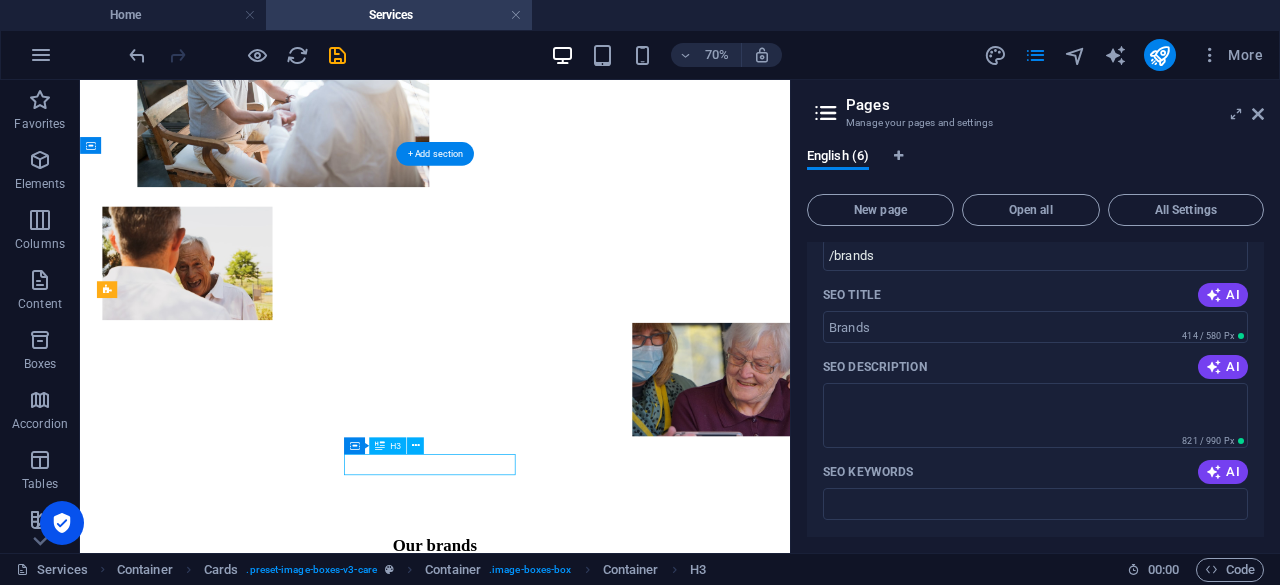click on "Bio Feeds (Biofeed)" at bounding box center (587, 3039) 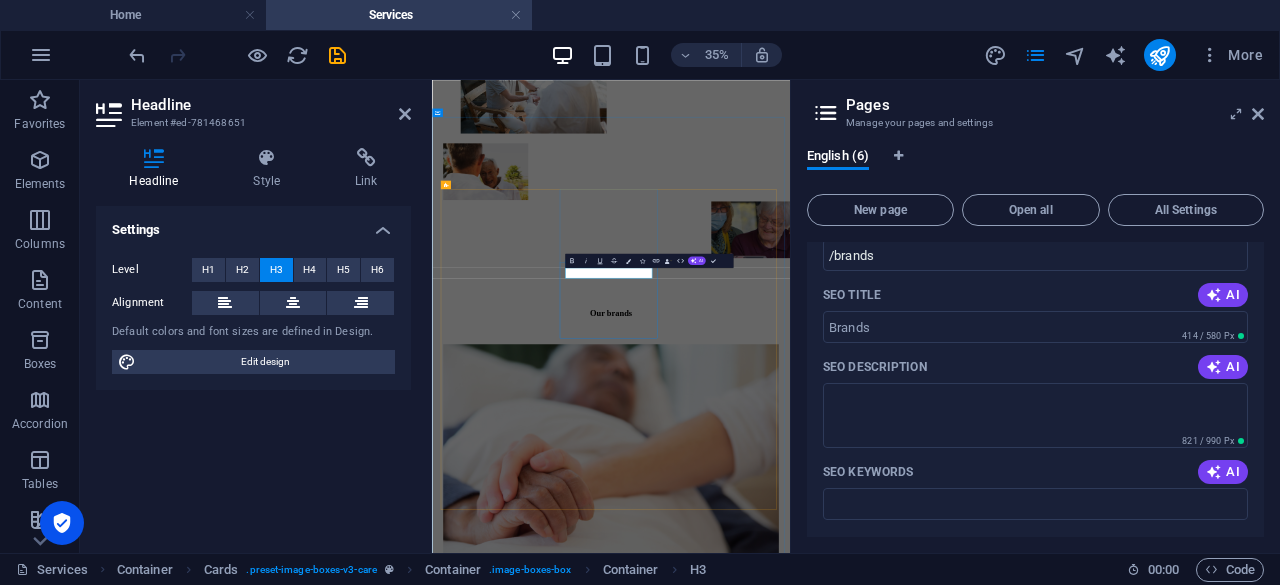 click on "Bio Feeds (Biofeed)" at bounding box center [541, 3056] 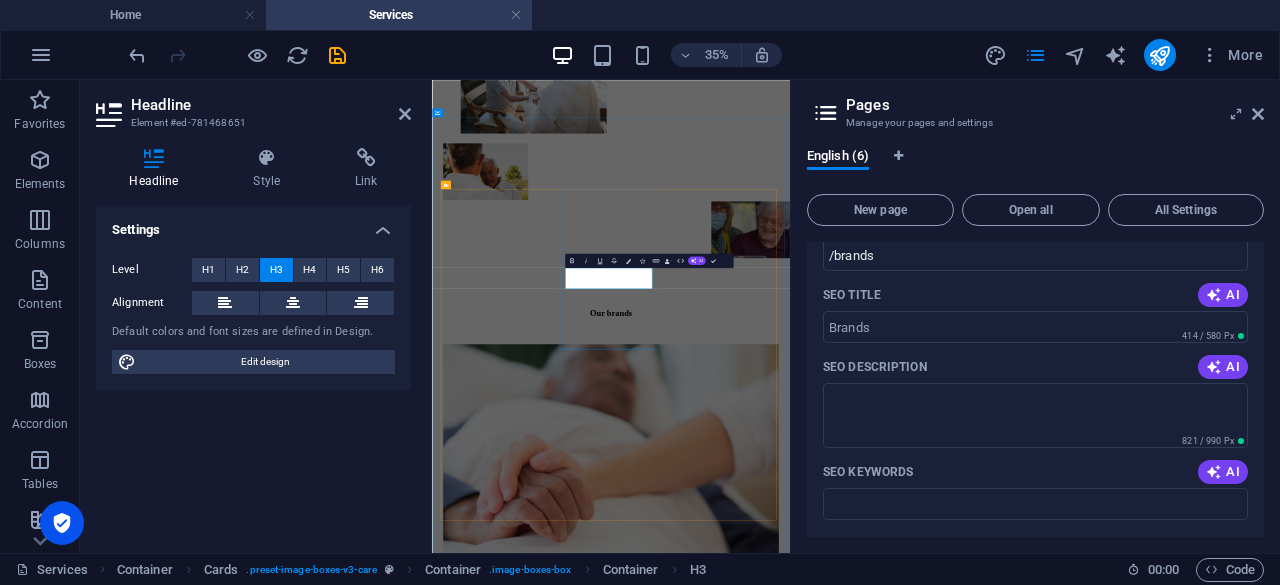 click on "Biochic Chicken (Biofeed)" at bounding box center [568, 3056] 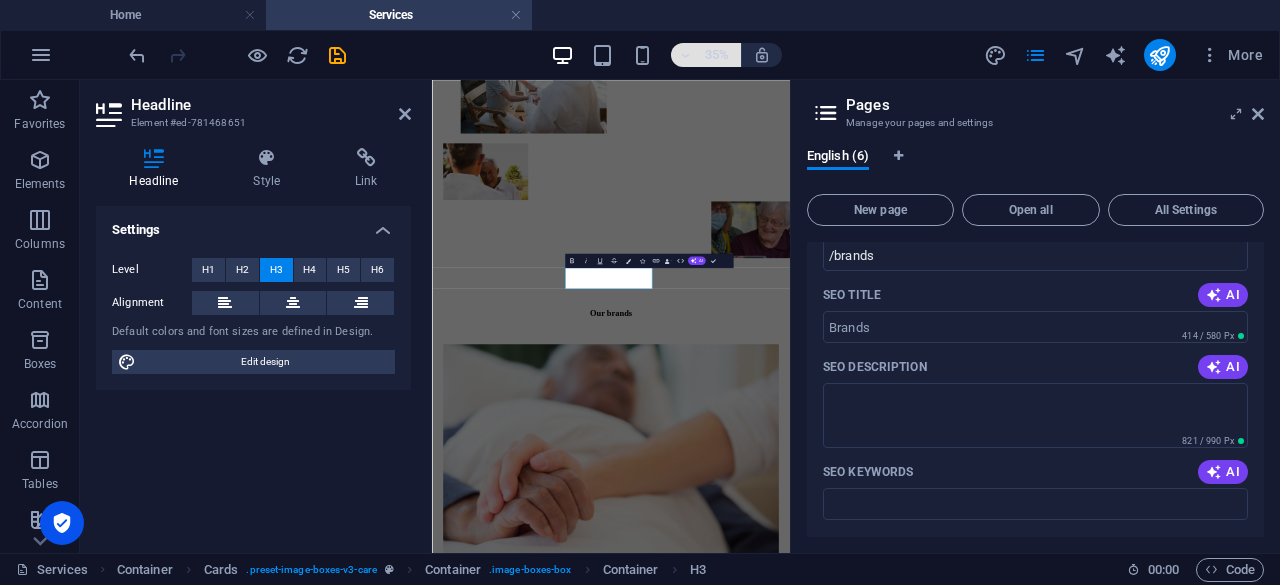 click at bounding box center [686, 55] 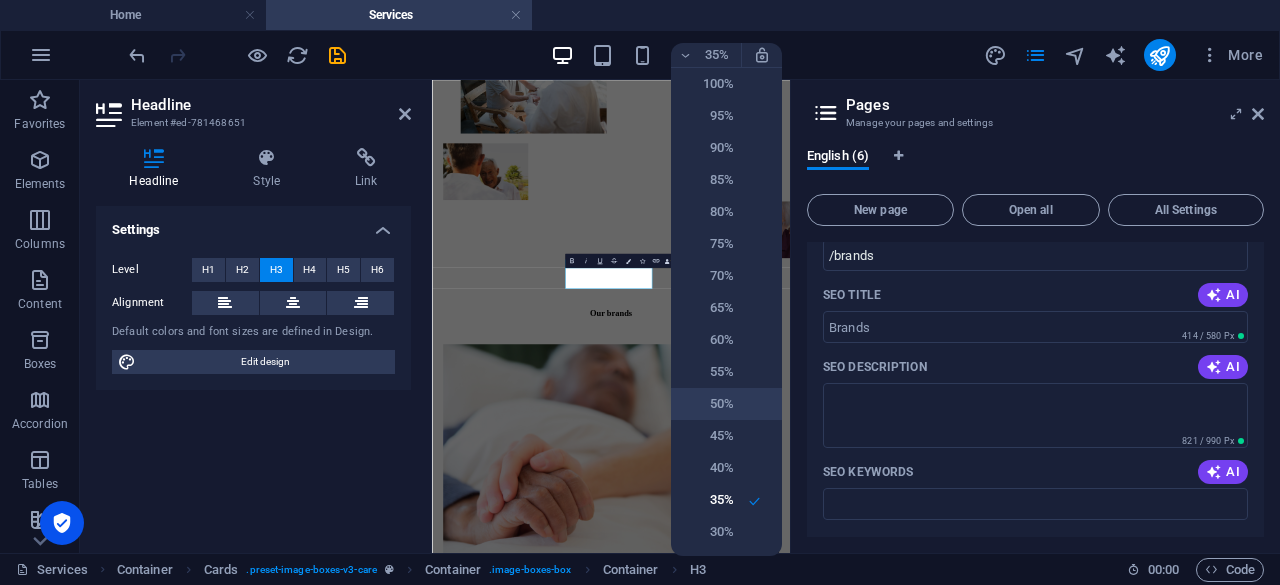 click on "50%" at bounding box center [708, 404] 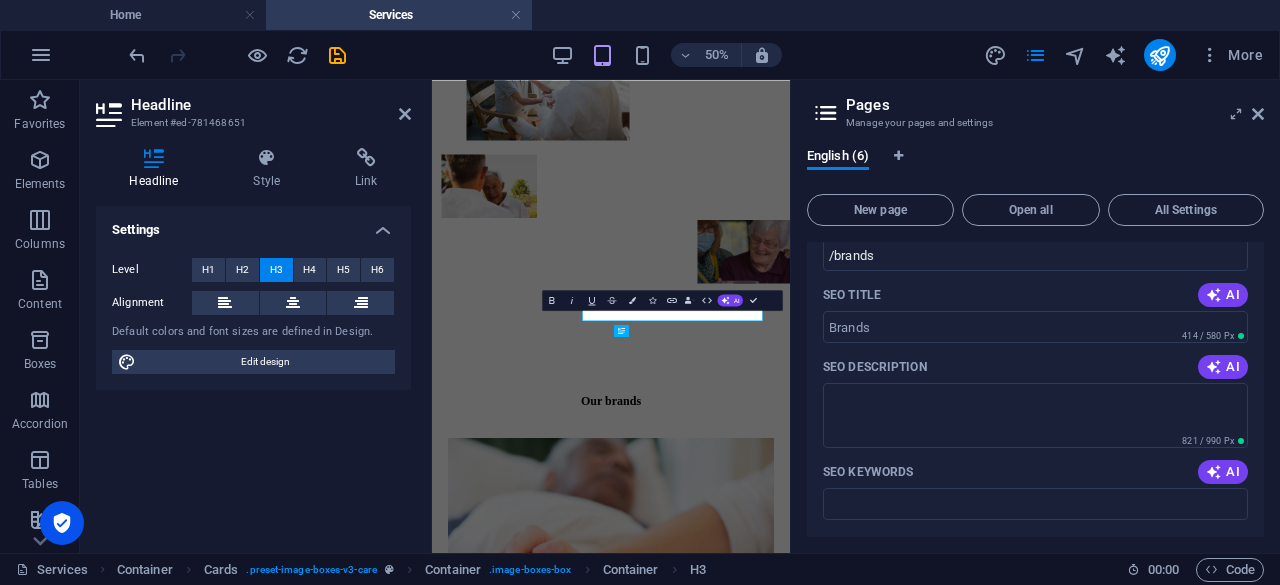 scroll, scrollTop: 906, scrollLeft: 0, axis: vertical 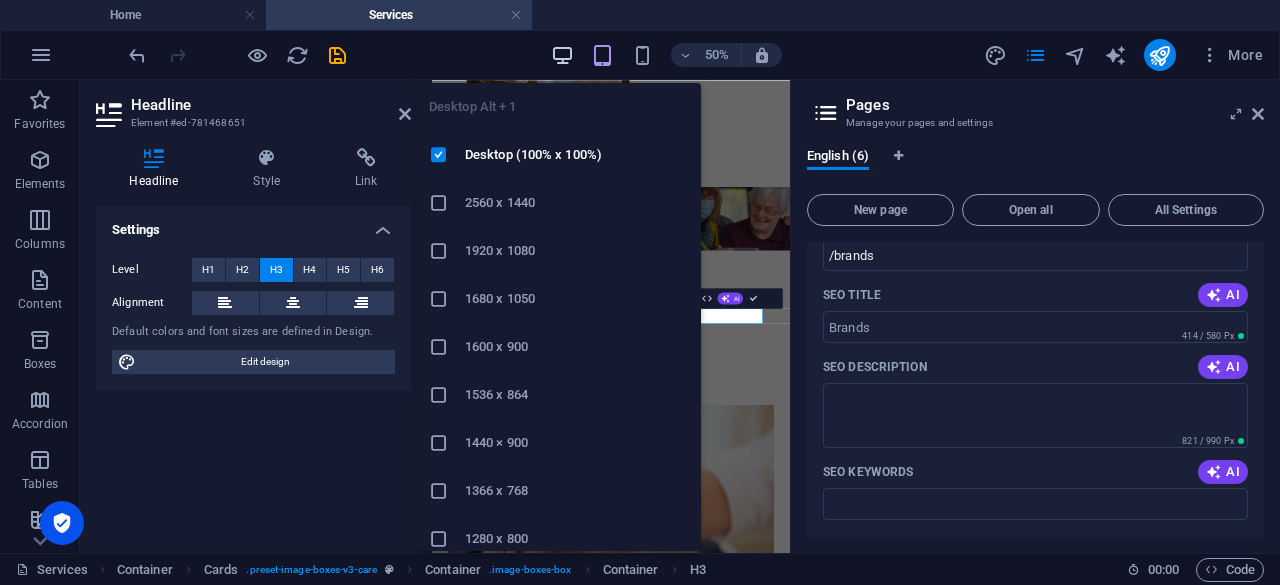 click at bounding box center [562, 55] 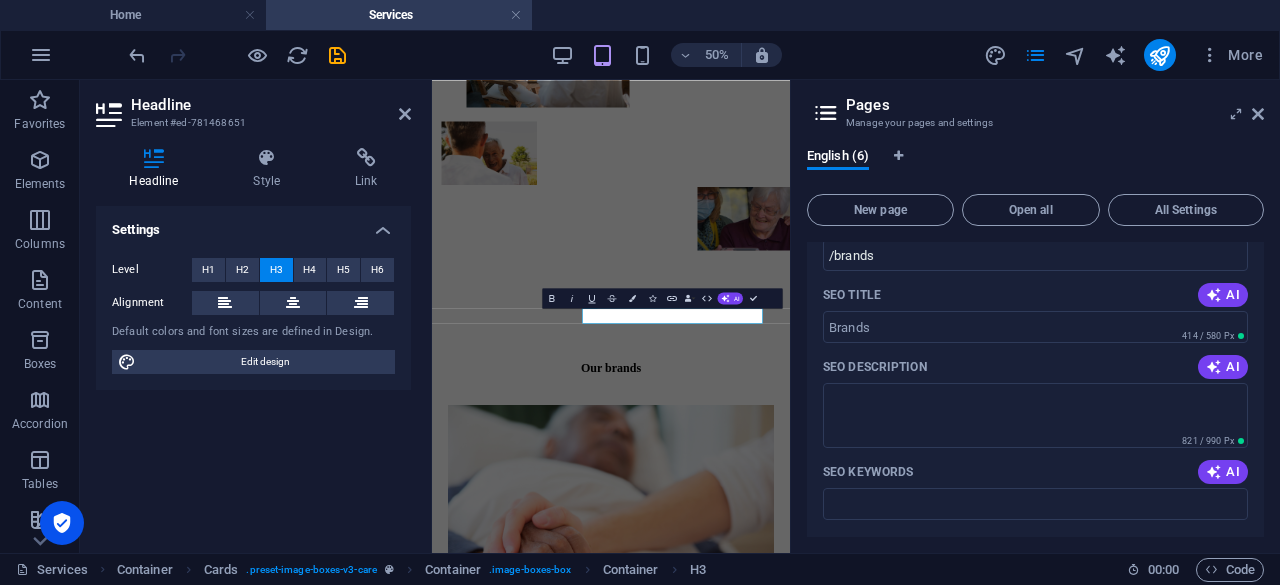 click on "Home Services" at bounding box center (640, 15) 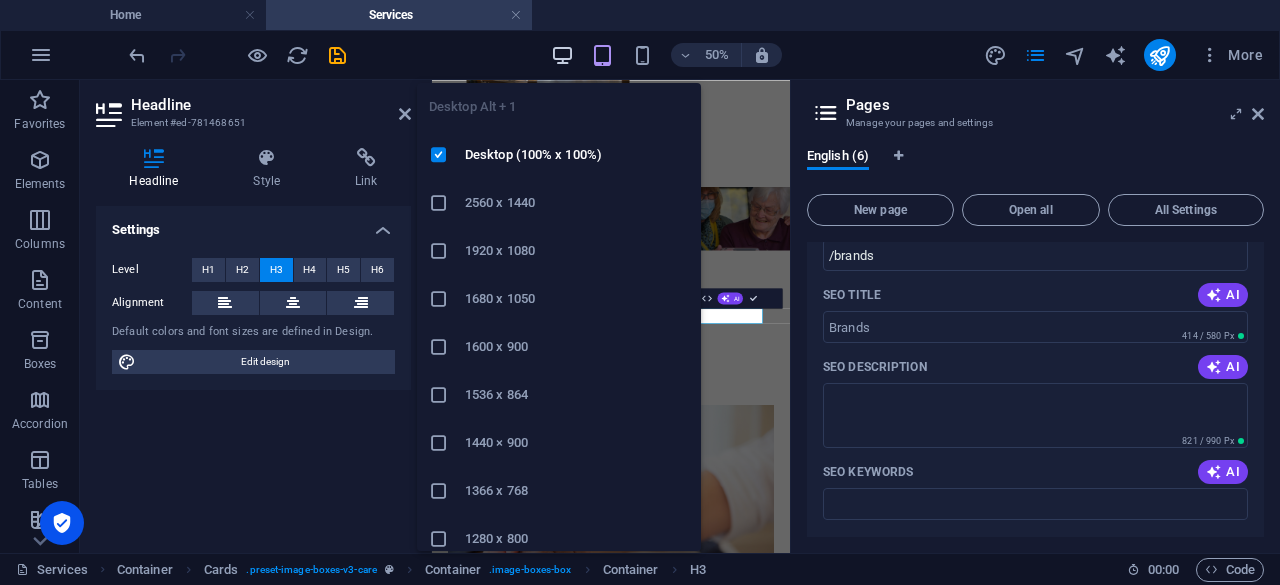 click at bounding box center [562, 55] 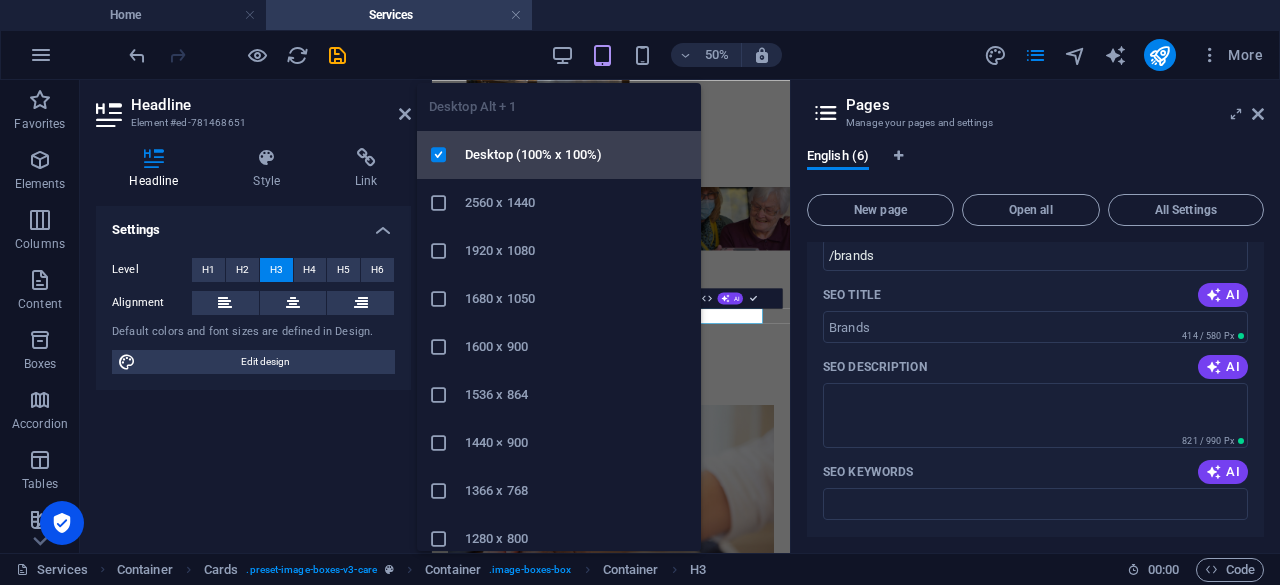 click on "Desktop (100% x 100%)" at bounding box center [577, 155] 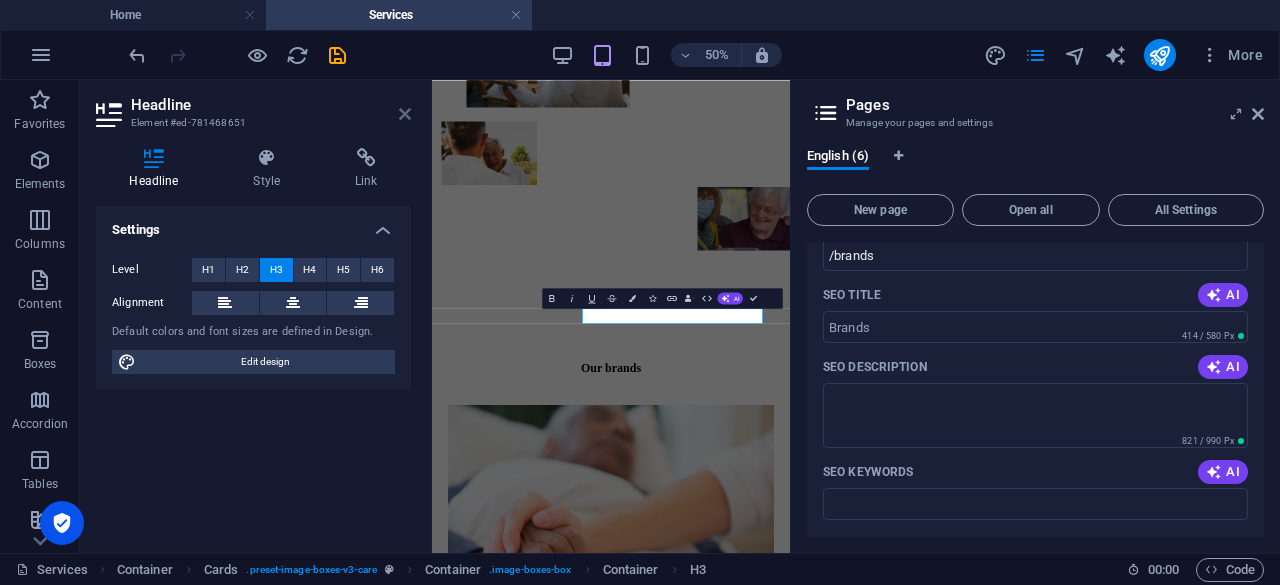click at bounding box center (405, 114) 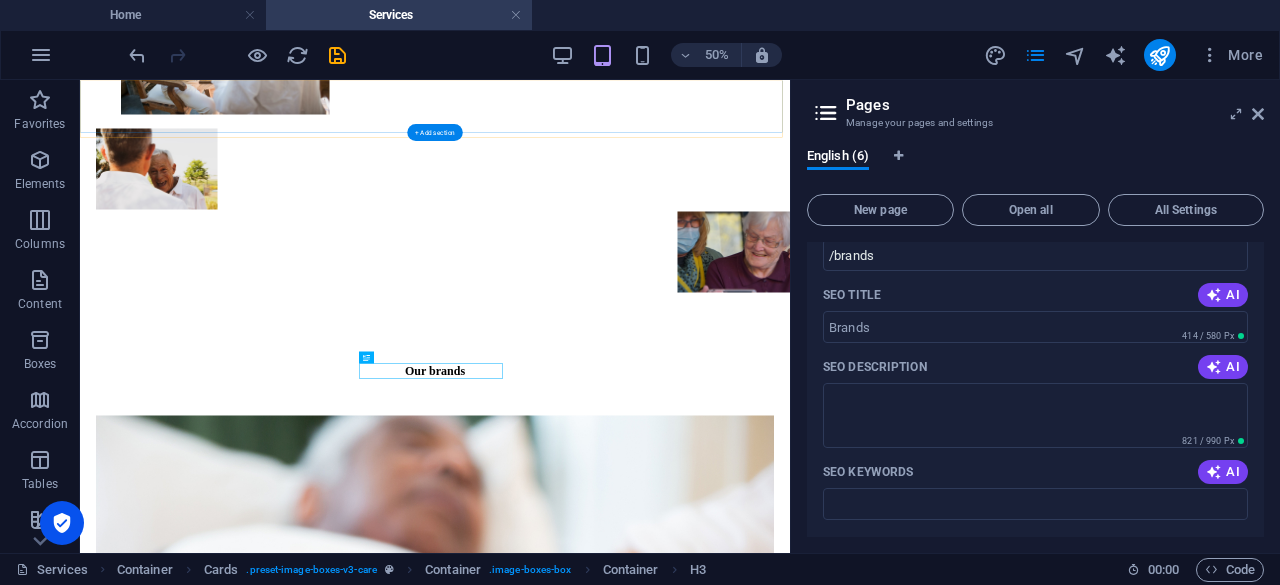 scroll, scrollTop: 841, scrollLeft: 0, axis: vertical 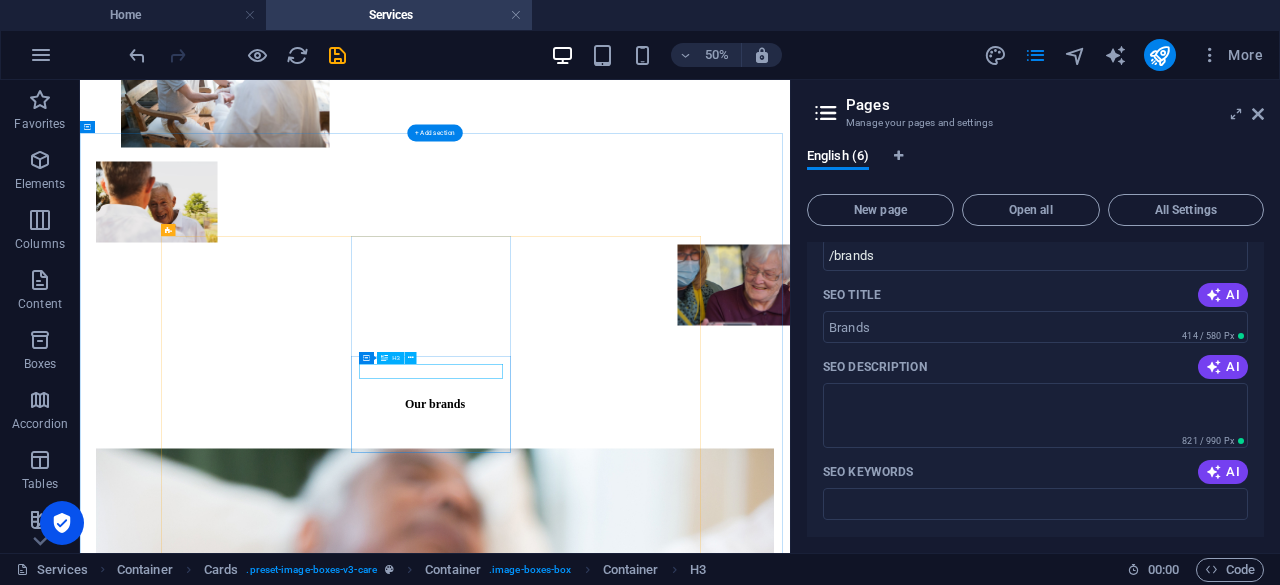 click on "Biochic Chicken (Biofbr)" at bounding box center (790, 3871) 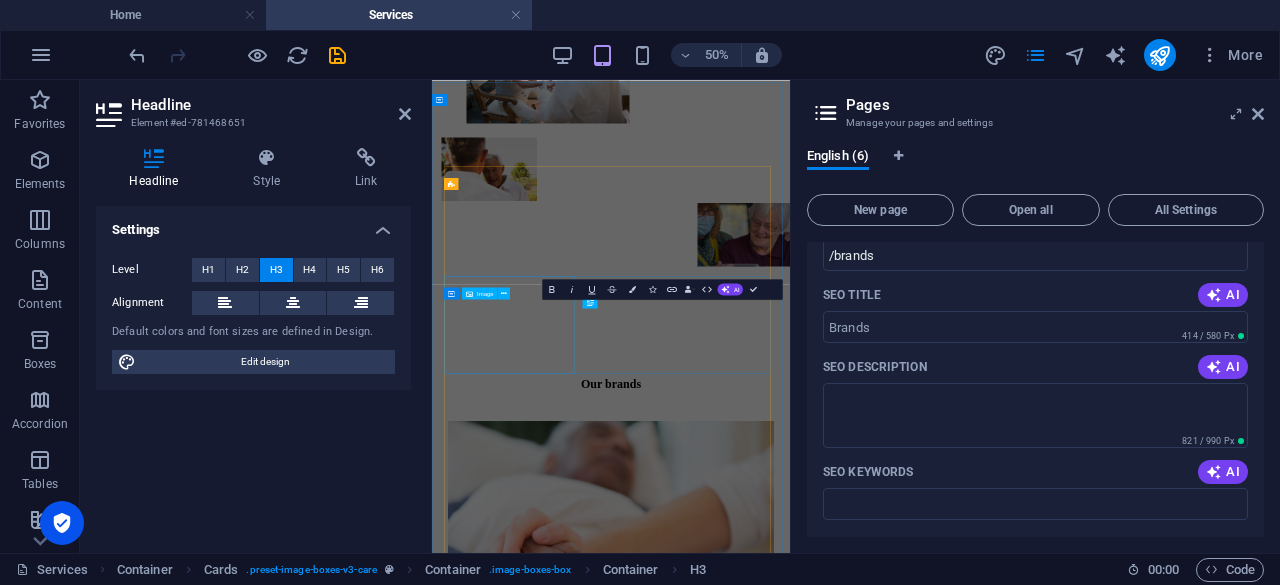 scroll, scrollTop: 906, scrollLeft: 0, axis: vertical 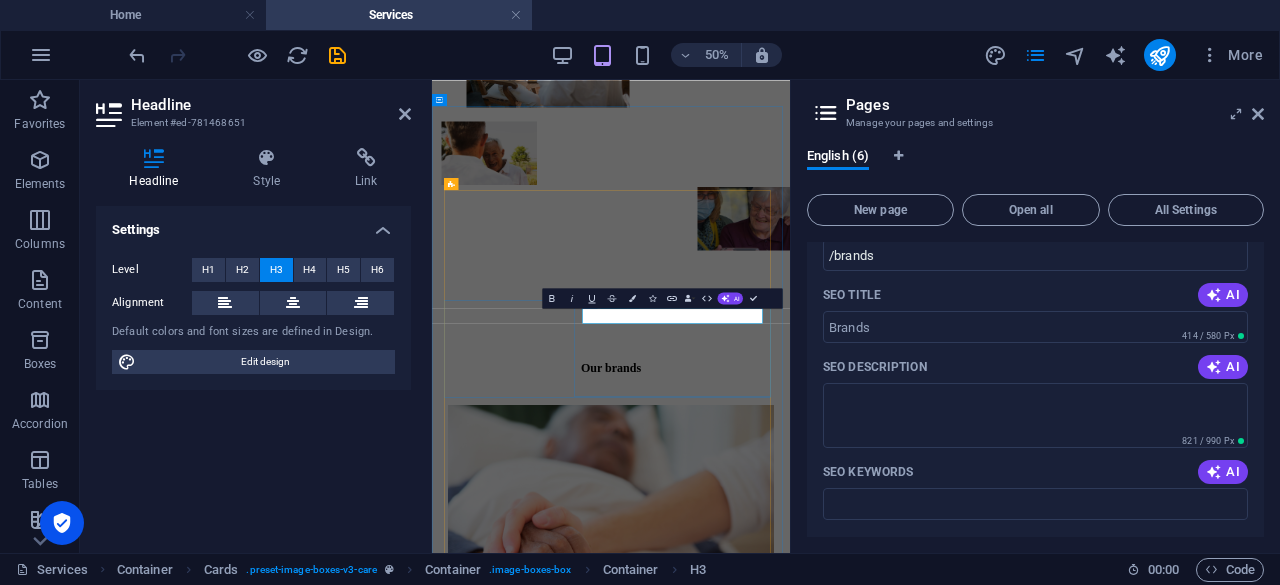 click on "Biochic Chicken (Biofbr)" at bounding box center [564, 2309] 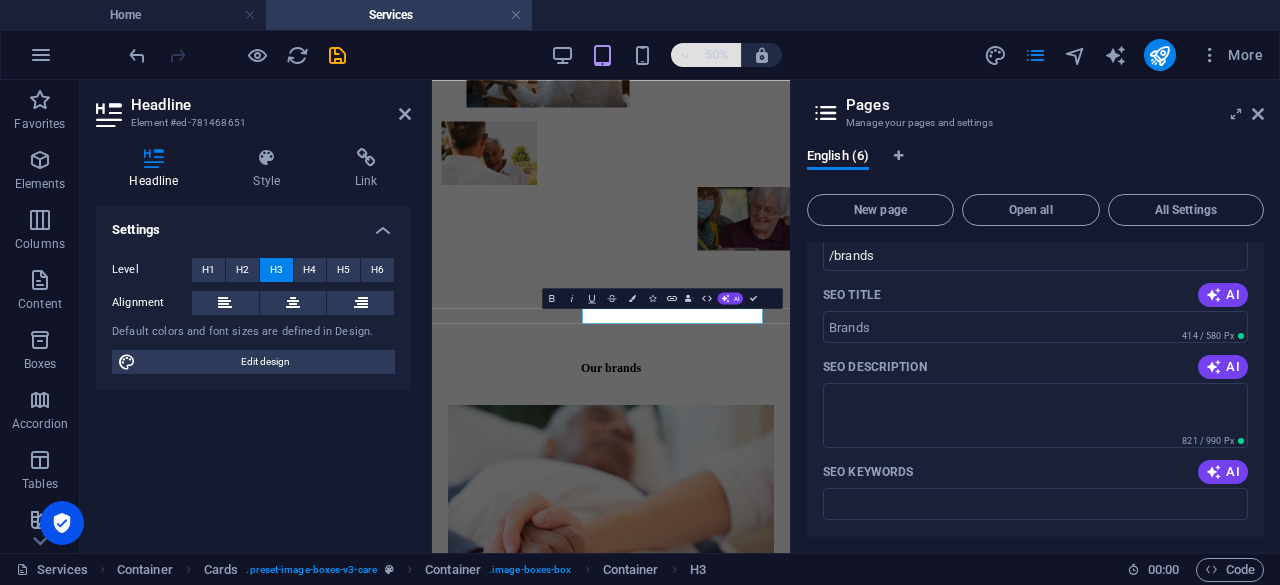 click at bounding box center (686, 55) 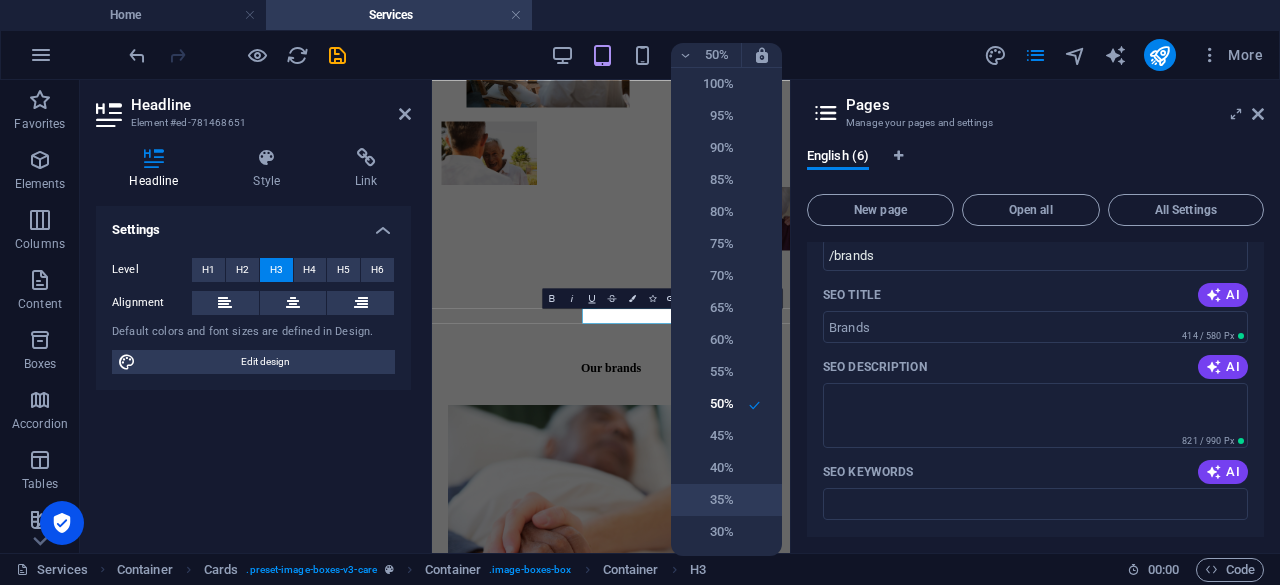 click on "35%" at bounding box center (708, 500) 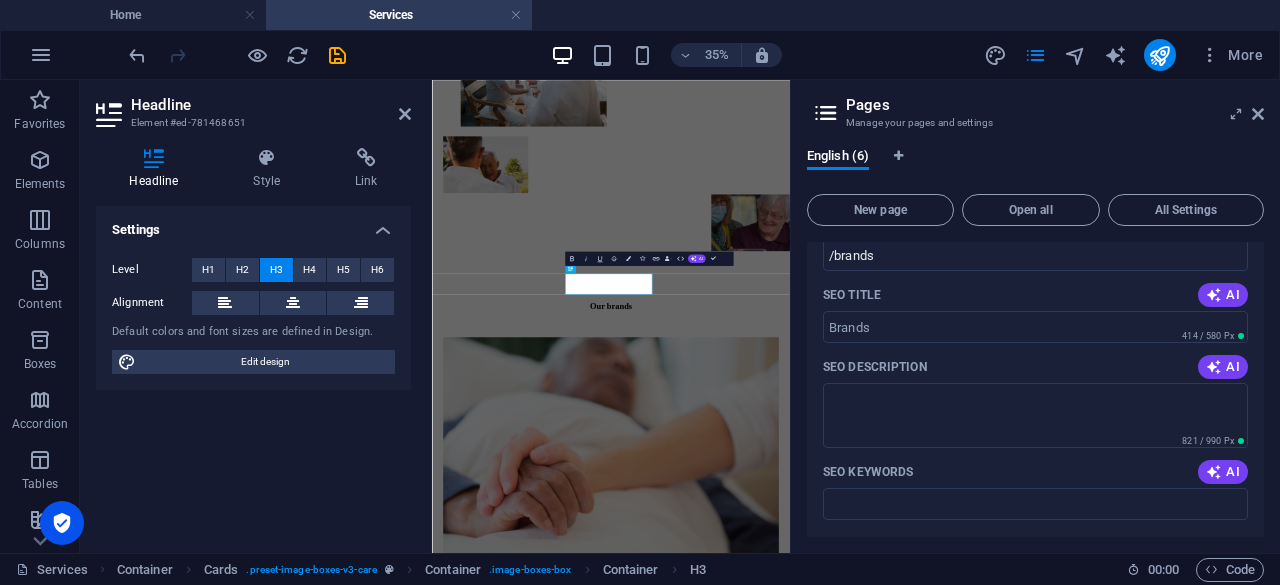 scroll, scrollTop: 841, scrollLeft: 0, axis: vertical 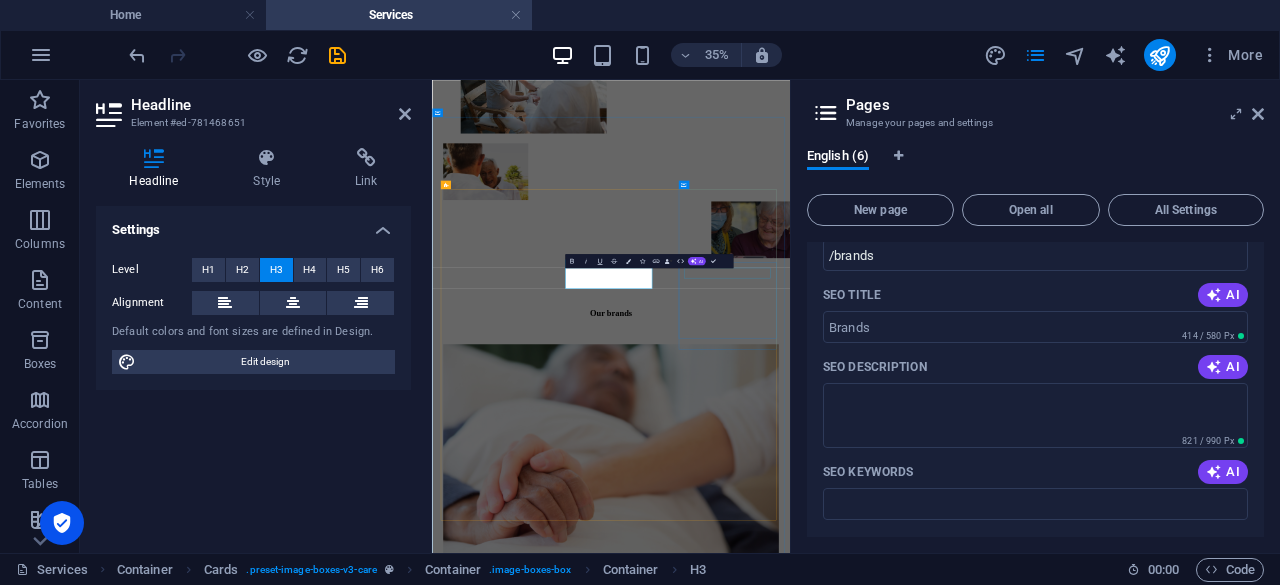 click on "Physiotherapy" at bounding box center [943, 4528] 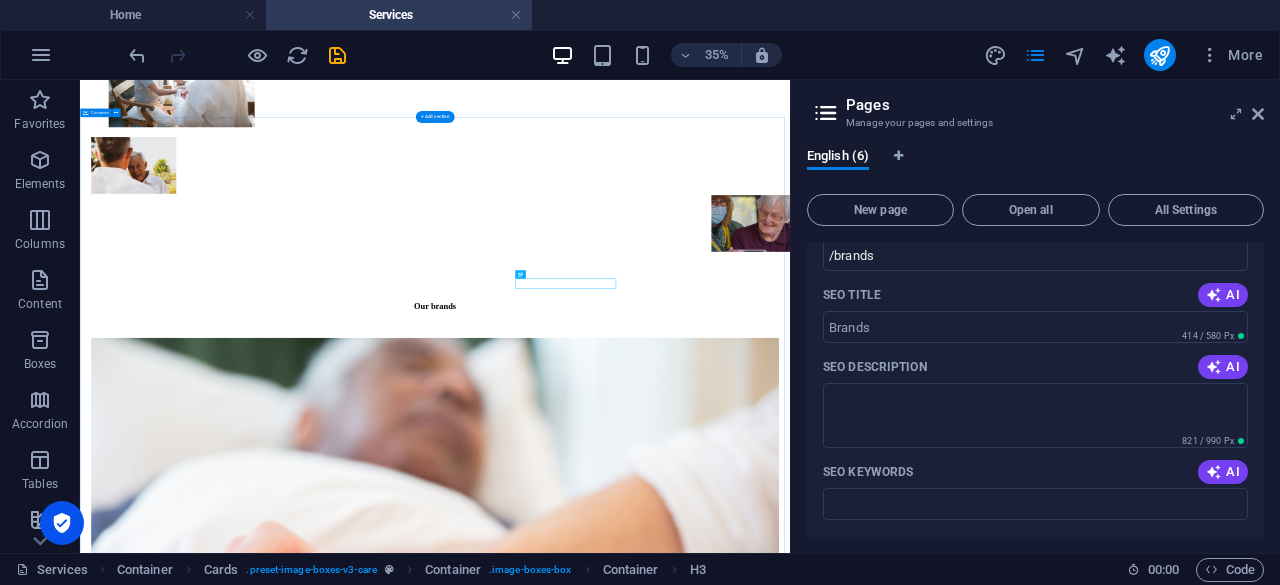 click on "Our brands Bio Eggs (Biovo) Lorem ipsum dolor sit amet, consectetur adipiscing elit. Amet ullamcorper sed vitae quis turpis. Read More      Biochic Chicken (Biobro) Lorem ipsum dolor sit amet, consectetur adipiscing elit. Amet ullamcorper sed vitae quis turpis. Read More      Physiotherapy Lorem ipsum dolor sit amet, consectetur adipiscing elit. Amet ullamcorper sed vitae quis turpis. Read More      Grocery Shopping Lorem ipsum dolor sit amet, consectetur adipiscing elit. Amet ullamcorper sed vitae quis turpis. Read More      Medical Management Lorem ipsum dolor sit amet, consectetur adipiscing elit. Amet ullamcorper sed vitae quis turpis. Read More      Transportation Lorem ipsum dolor sit amet, consectetur adipiscing elit. Amet ullamcorper sed vitae quis turpis. Read More" at bounding box center (1094, 9261) 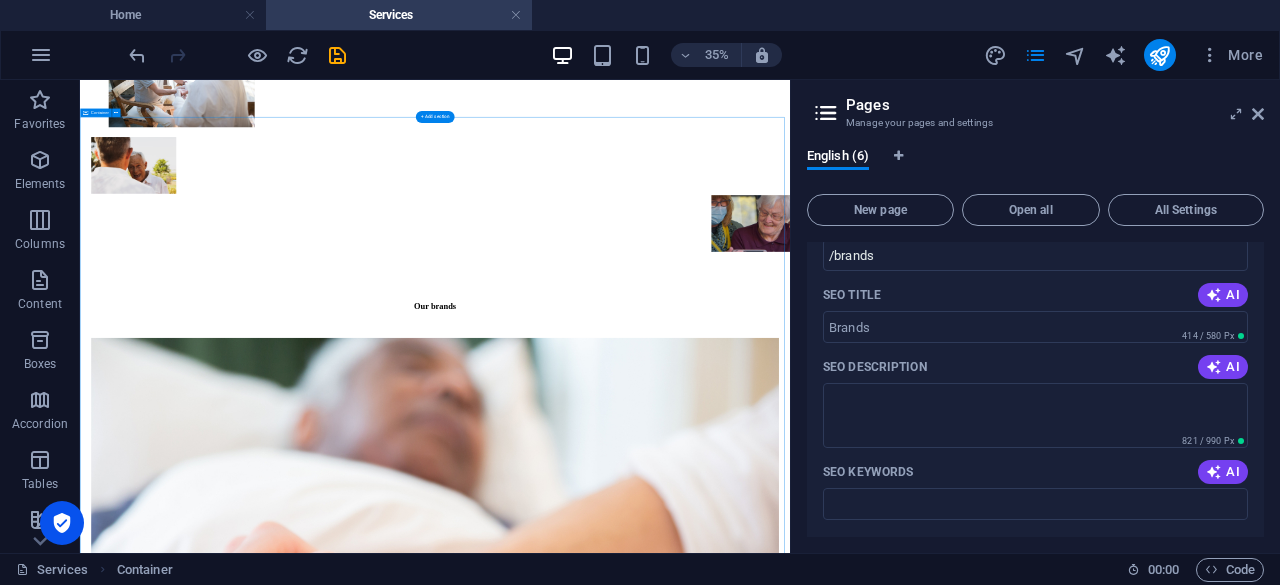 click on "Our brands Bio Eggs (Biovo) Lorem ipsum dolor sit amet, consectetur adipiscing elit. Amet ullamcorper sed vitae quis turpis. Read More      Biochic Chicken (Biobro) Lorem ipsum dolor sit amet, consectetur adipiscing elit. Amet ullamcorper sed vitae quis turpis. Read More      Physiotherapy Lorem ipsum dolor sit amet, consectetur adipiscing elit. Amet ullamcorper sed vitae quis turpis. Read More      Grocery Shopping Lorem ipsum dolor sit amet, consectetur adipiscing elit. Amet ullamcorper sed vitae quis turpis. Read More      Medical Management Lorem ipsum dolor sit amet, consectetur adipiscing elit. Amet ullamcorper sed vitae quis turpis. Read More      Transportation Lorem ipsum dolor sit amet, consectetur adipiscing elit. Amet ullamcorper sed vitae quis turpis. Read More" at bounding box center (1094, 9261) 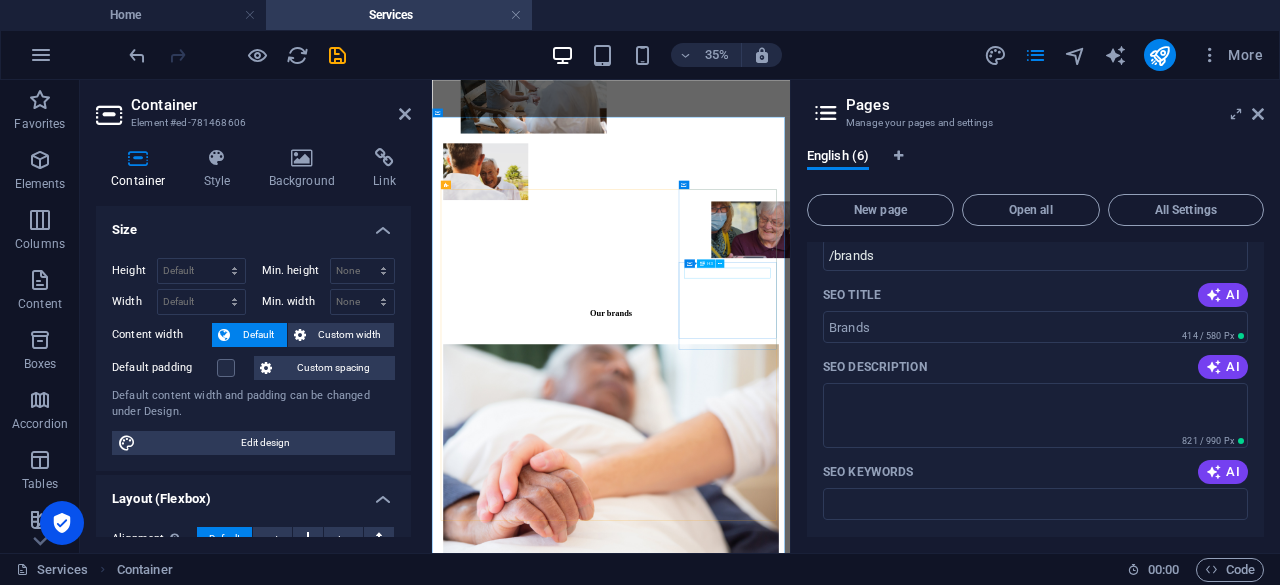 click on "Physiotherapy" at bounding box center [943, 4528] 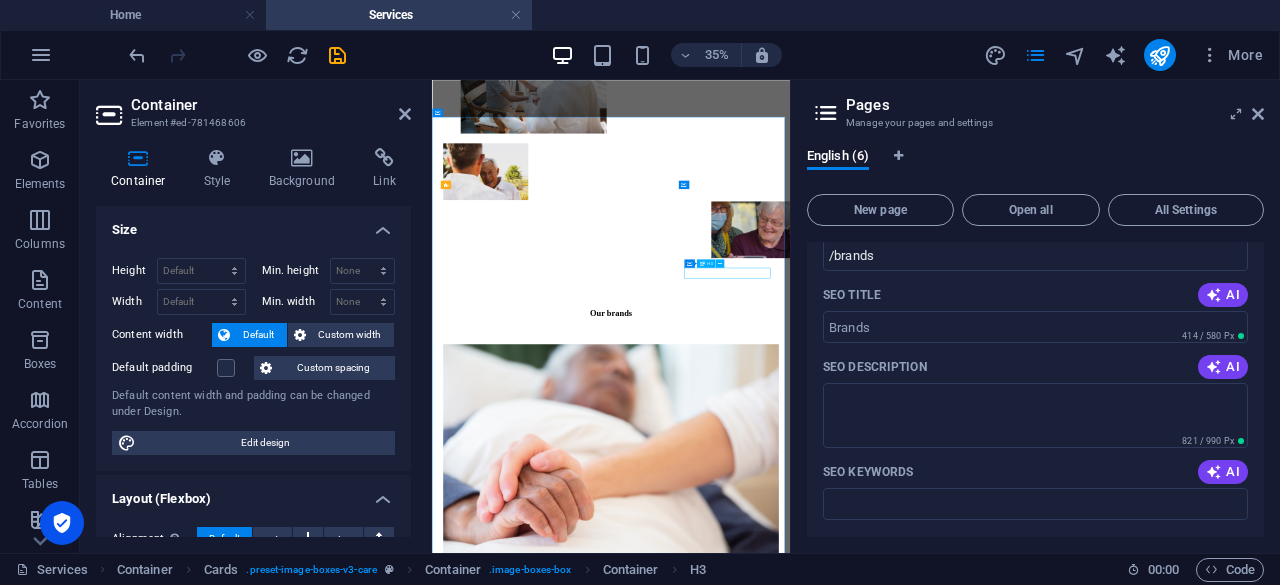 click on "Physiotherapy" at bounding box center [943, 4528] 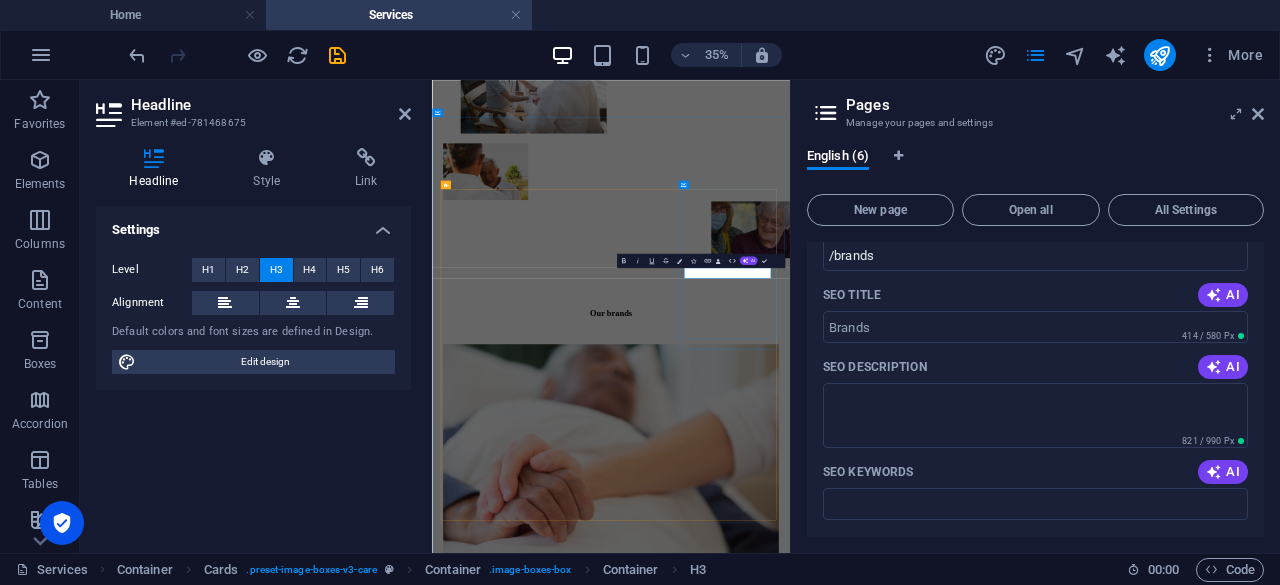 type 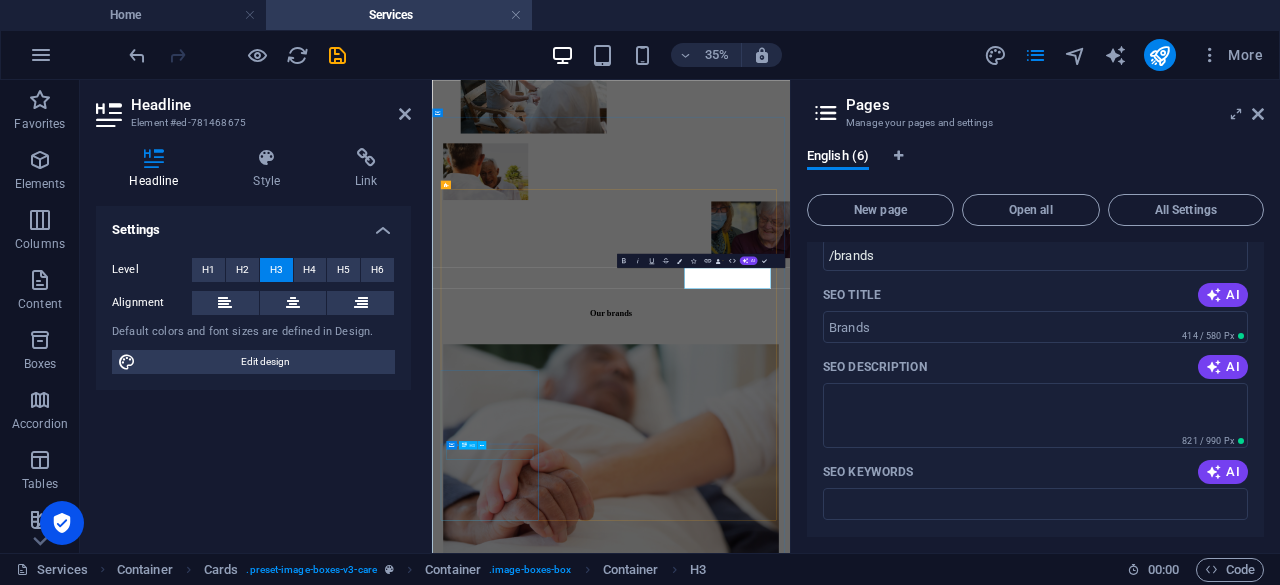 click on "Grocery Shopping" at bounding box center [943, 5998] 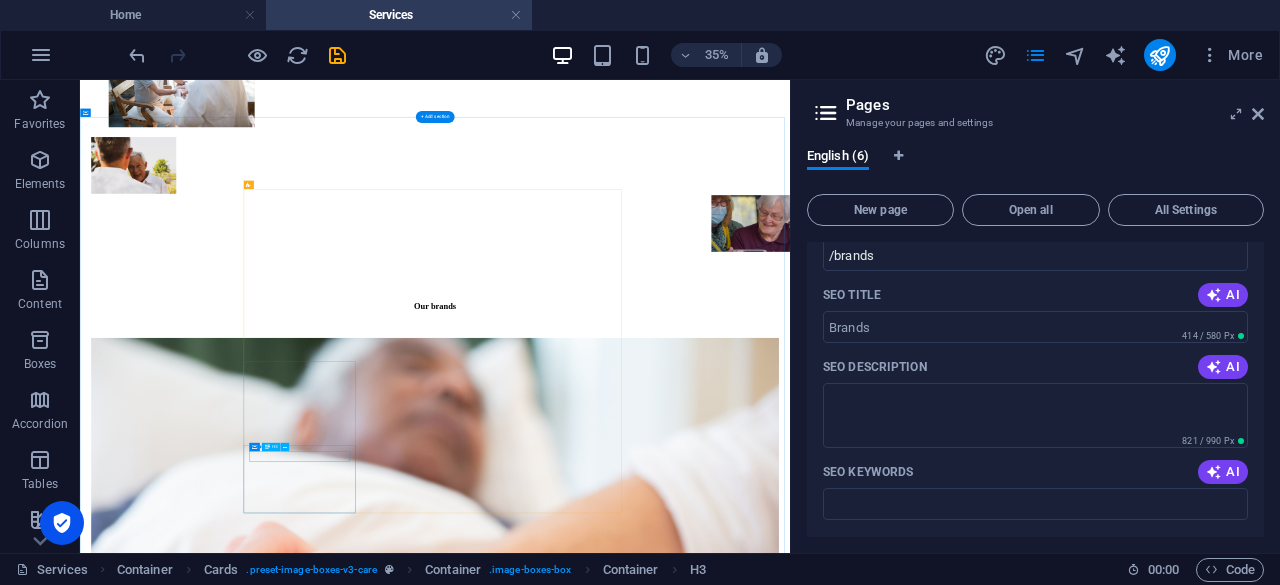 click on "Grocery Shopping" at bounding box center (1094, 10790) 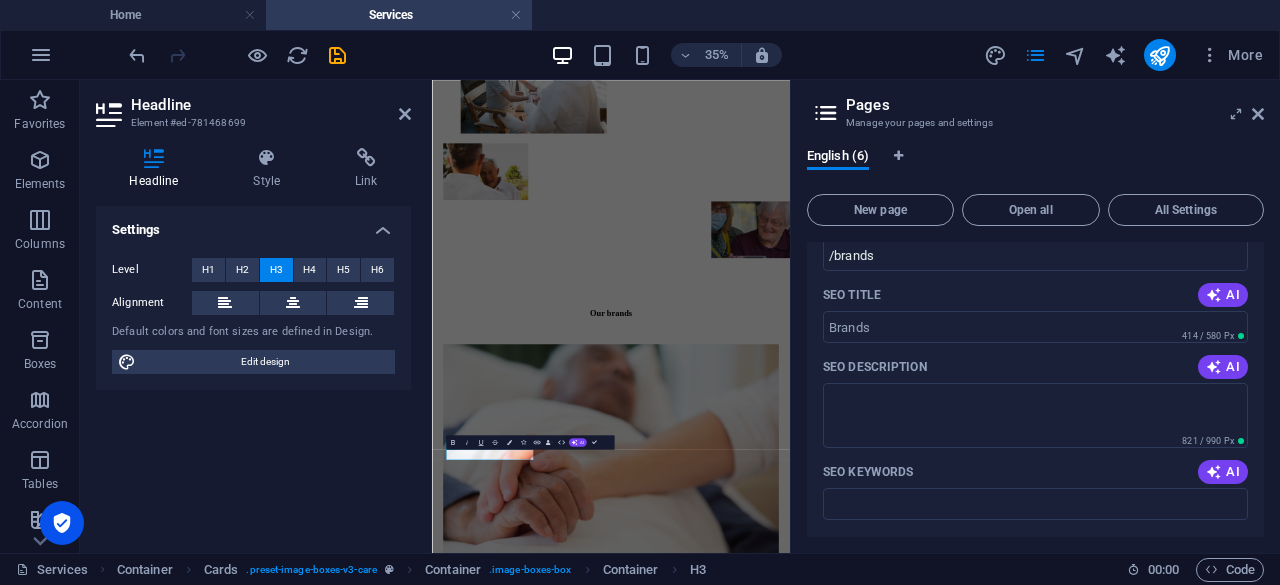 type 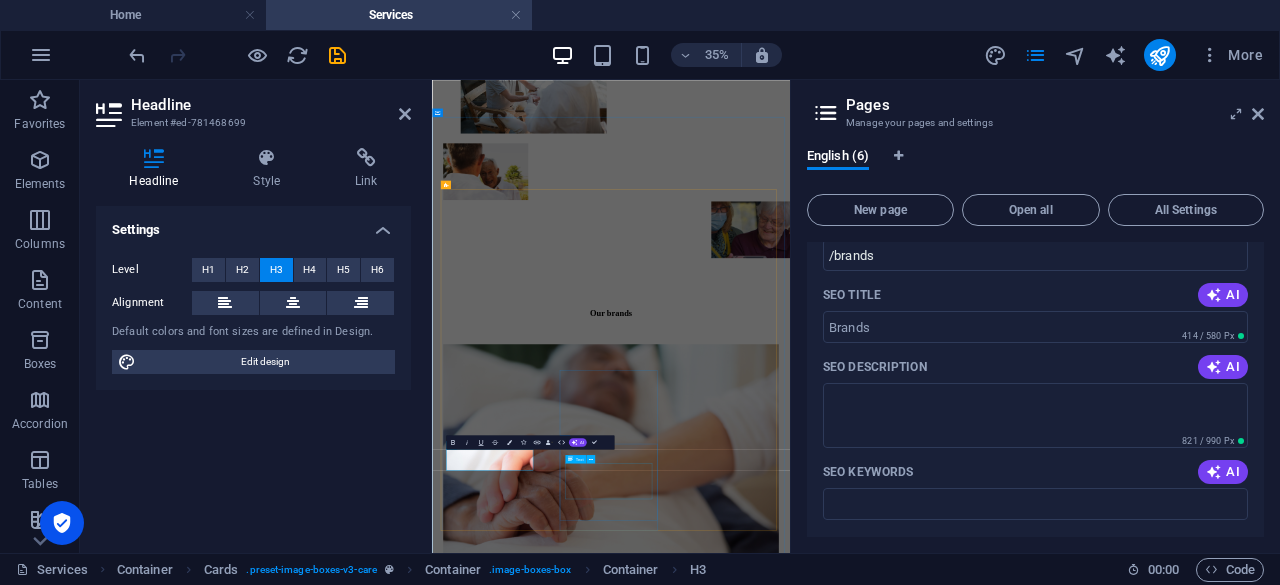 click on "Lorem ipsum dolor sit amet, consectetur adipiscing elit. Amet ullamcorper sed vitae quis turpis." at bounding box center (943, 7532) 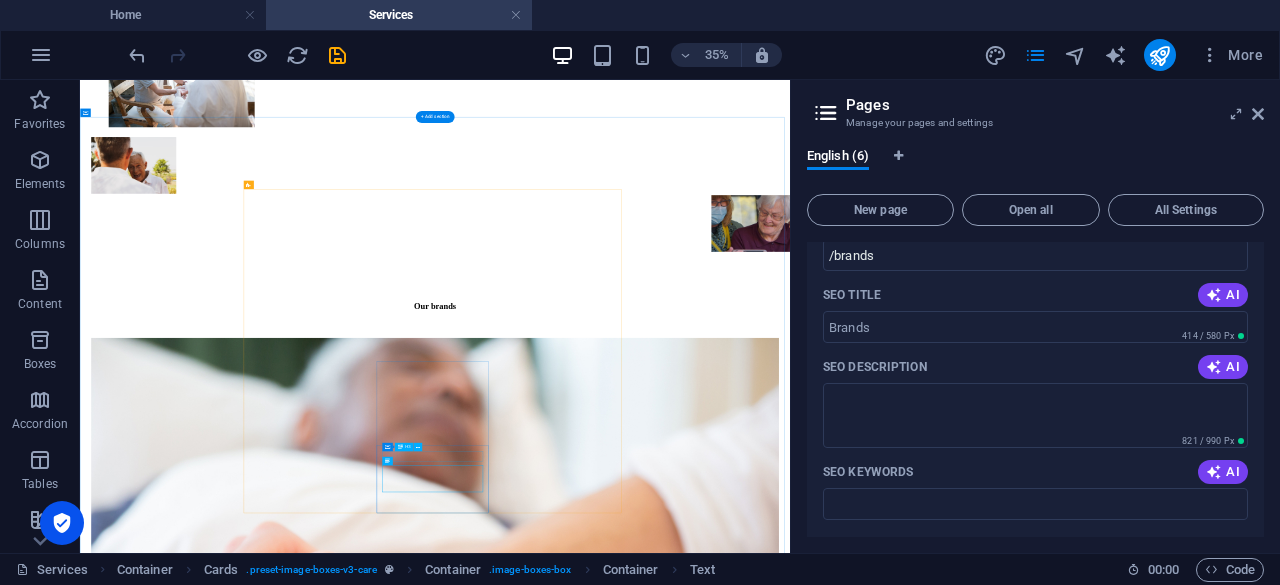 click on "Medical Management" at bounding box center [1094, 13611] 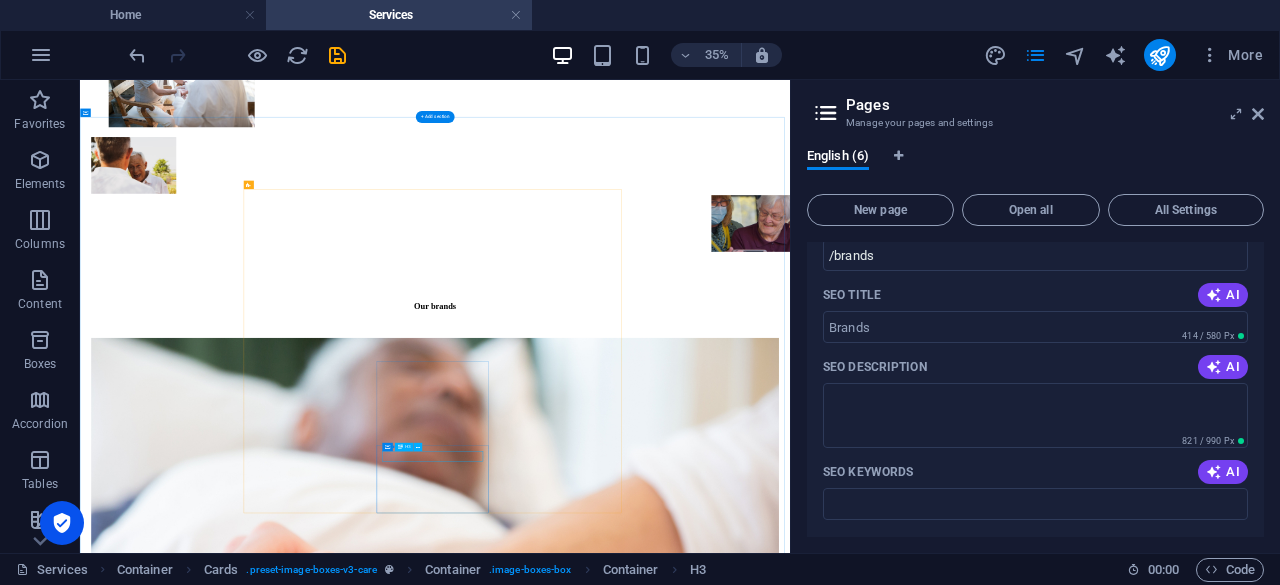 click on "Medical Management" at bounding box center [1094, 13611] 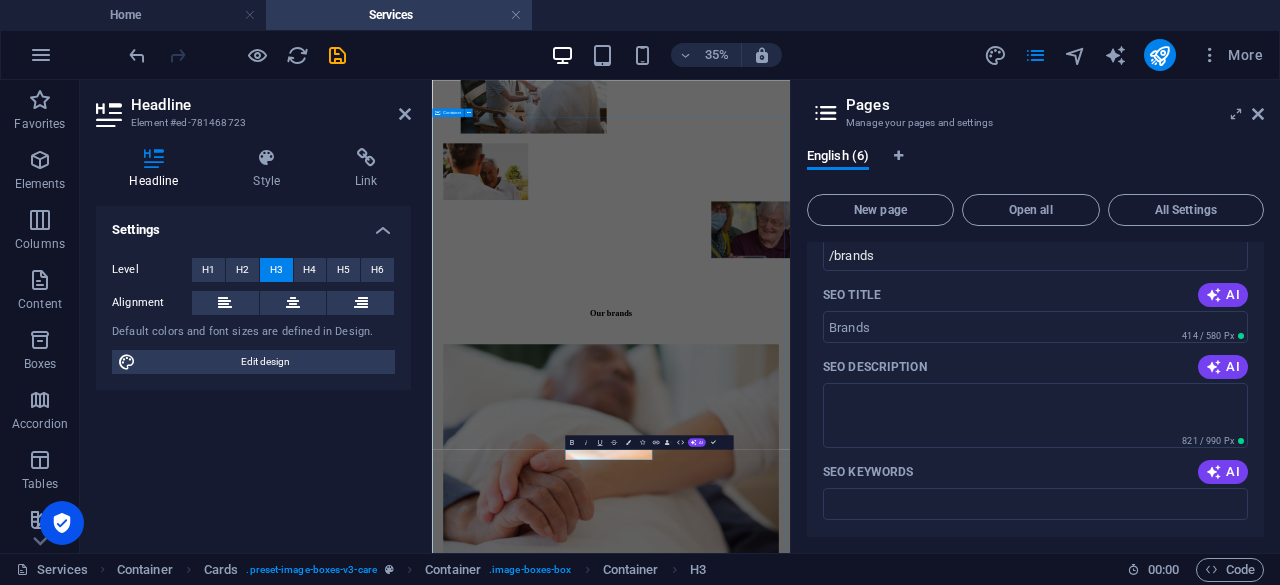 type 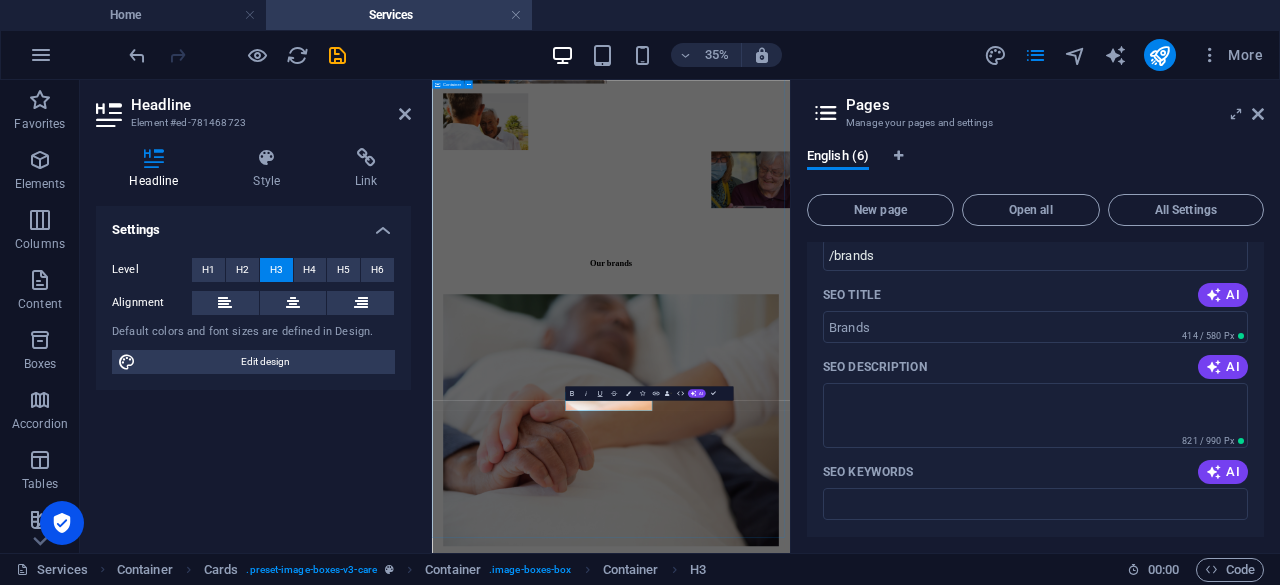 scroll, scrollTop: 977, scrollLeft: 0, axis: vertical 